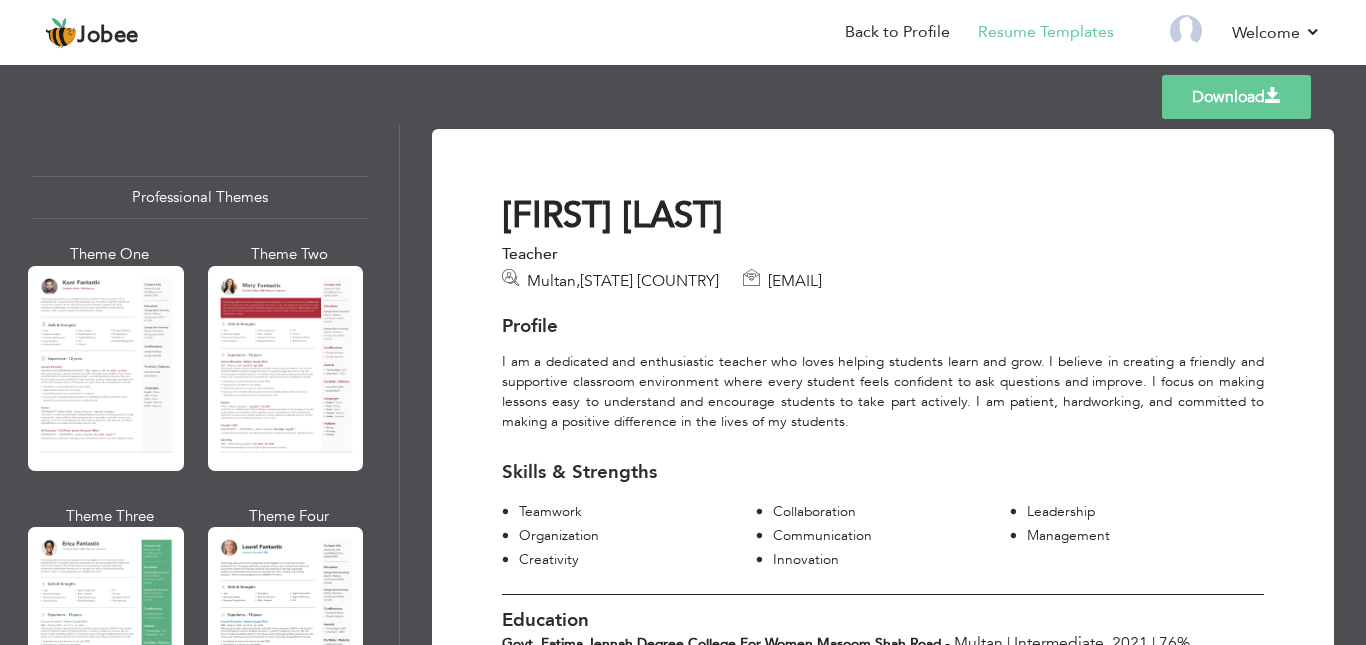 scroll, scrollTop: 0, scrollLeft: 0, axis: both 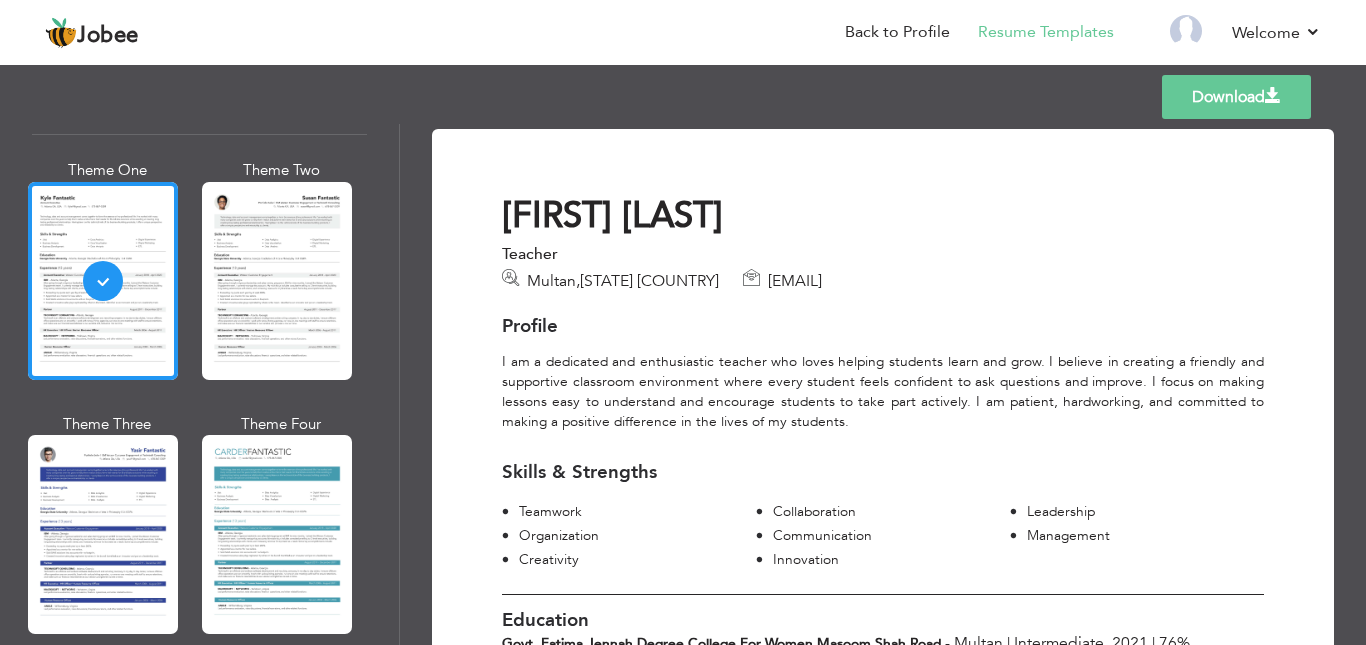 click on "Download
Rimsha Shakir
Teacher
Multan ,  Pujab Pakistan
rimshashakir@gmail.com
Profile
I am a dedicated and enthusiastic teacher who loves helping students learn and grow. I believe in creating a friendly and supportive classroom environment where every student feels confident to ask questions and improve. I focus on making lessons easy to understand and encourage students to take part actively. I am patient, hardworking, and committed to making a positive difference in the lives of my students.
Skills & Strengths
-  ," at bounding box center [883, 732] 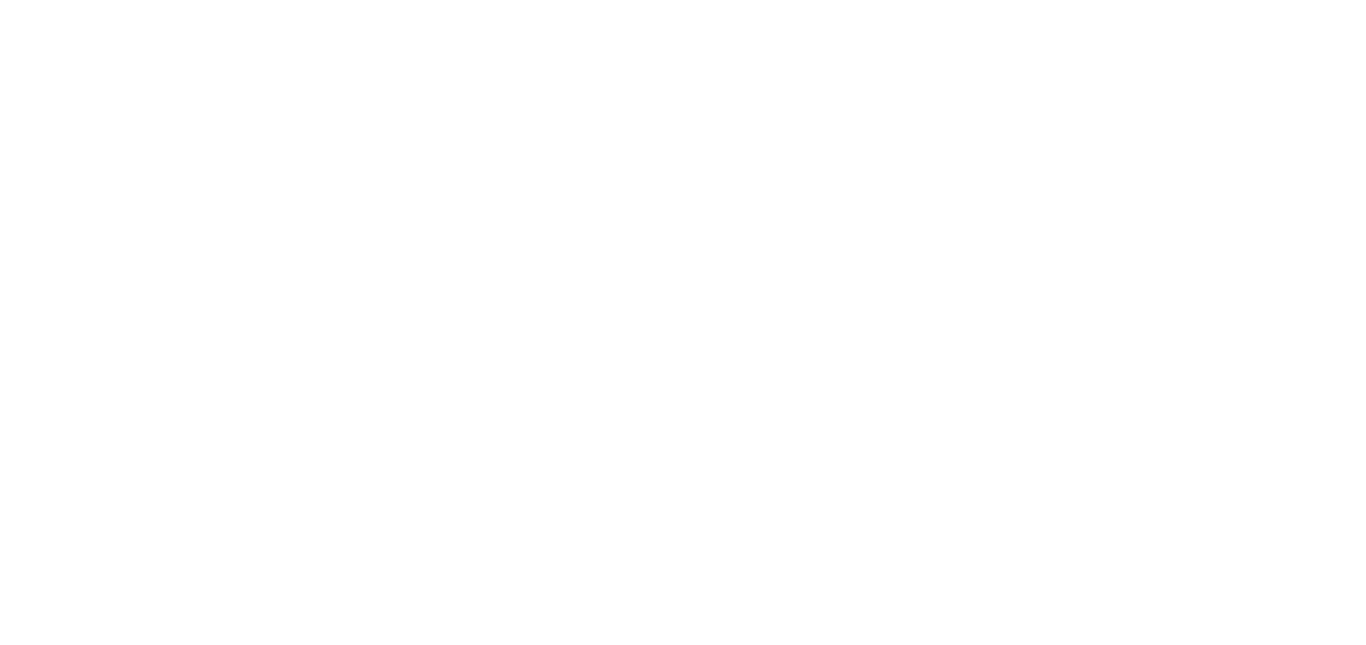 scroll, scrollTop: 0, scrollLeft: 0, axis: both 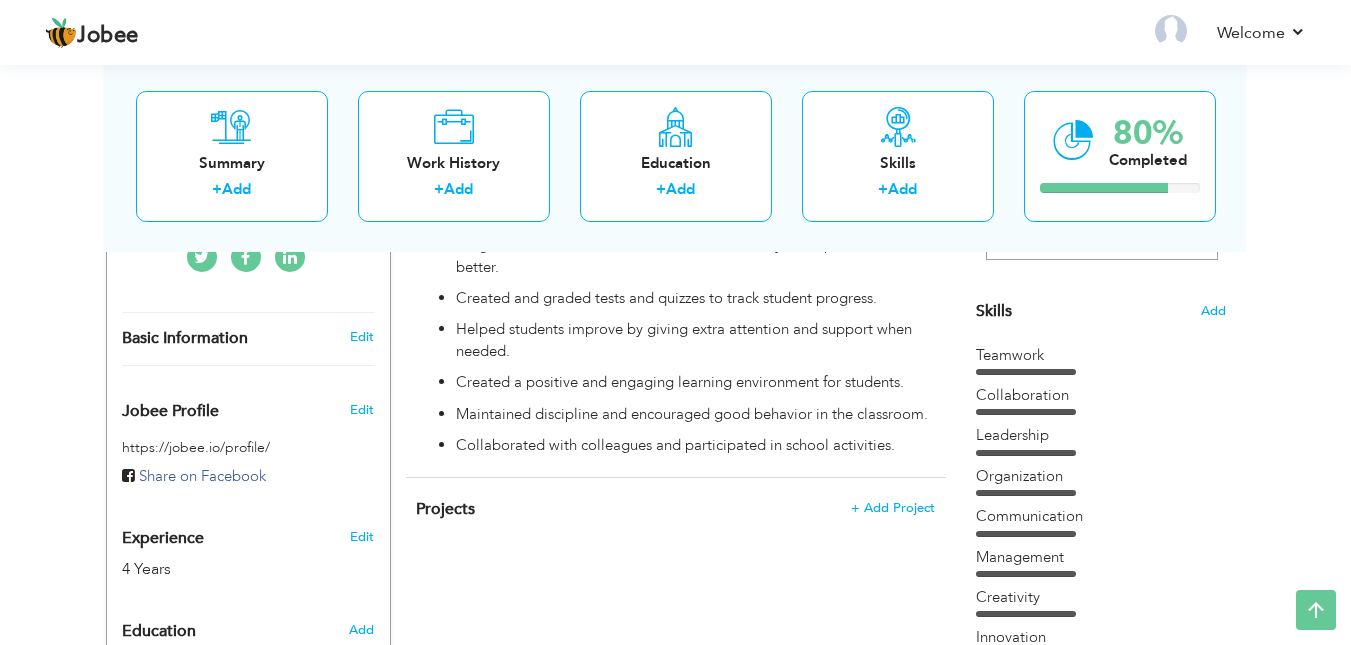 click on "Edit" at bounding box center (365, 337) 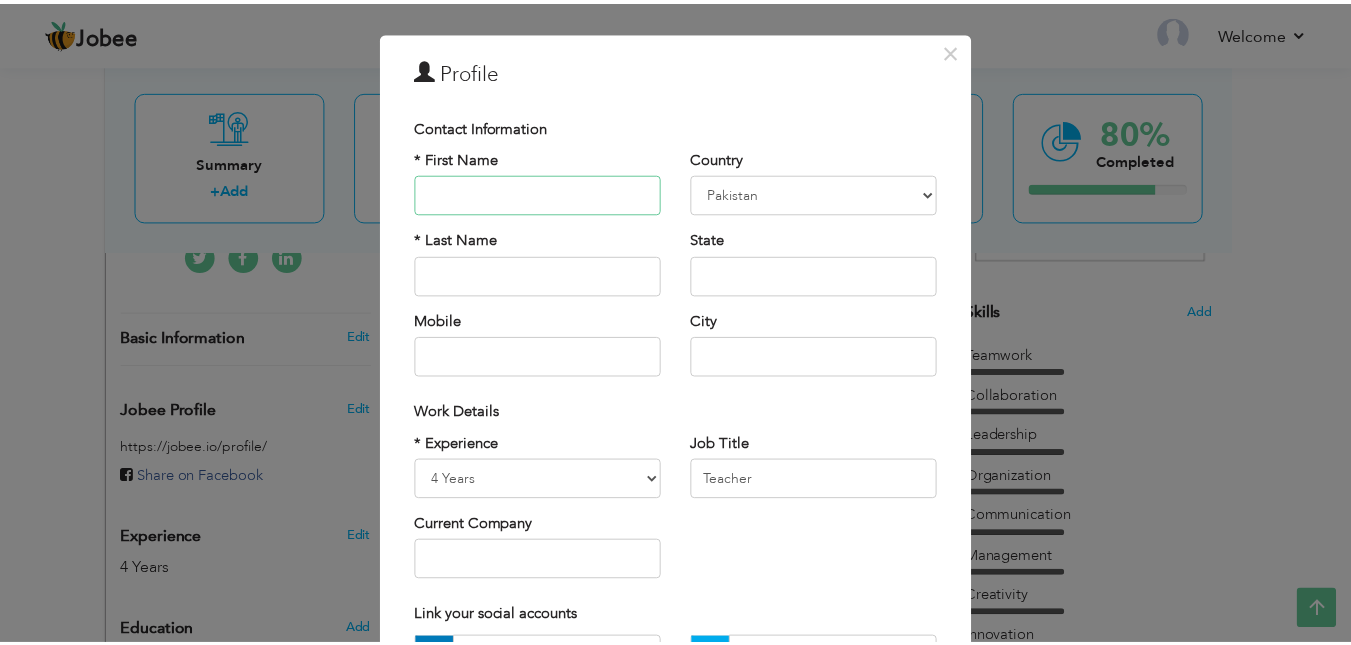 scroll, scrollTop: 0, scrollLeft: 0, axis: both 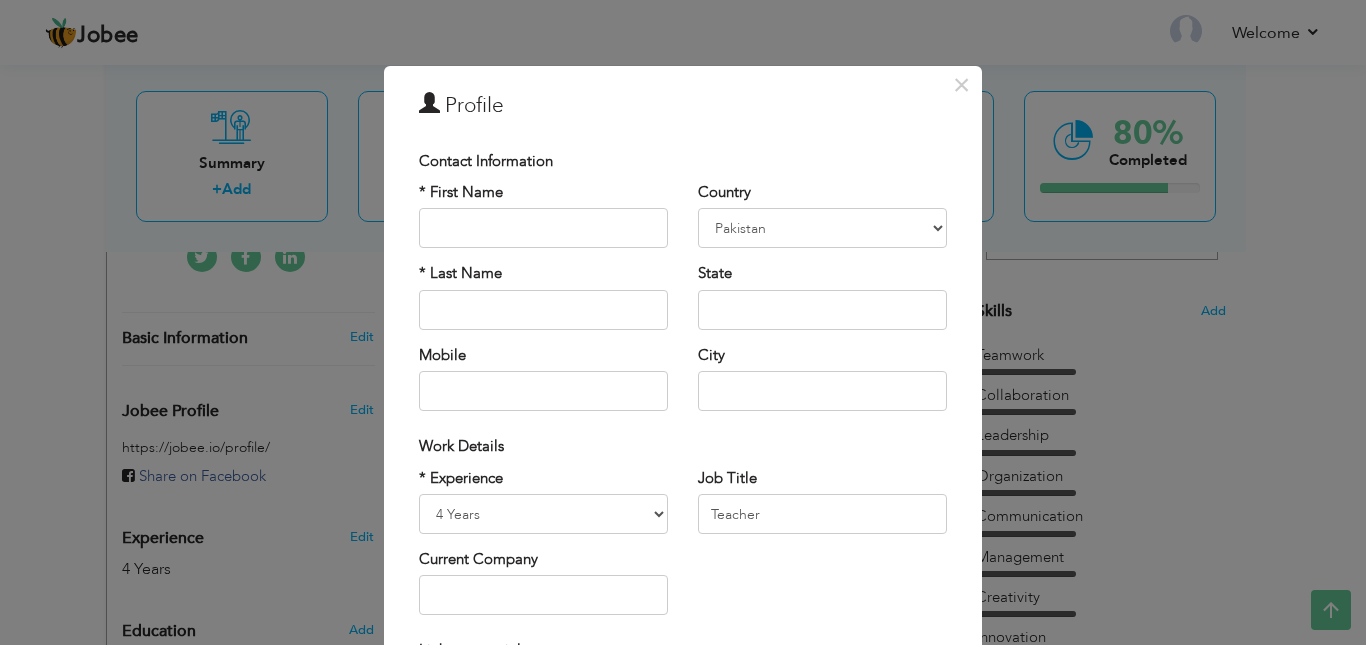 click on "×
Profile
Contact Information
* First Name
* Last Name
Mobile  Aruba" at bounding box center [683, 322] 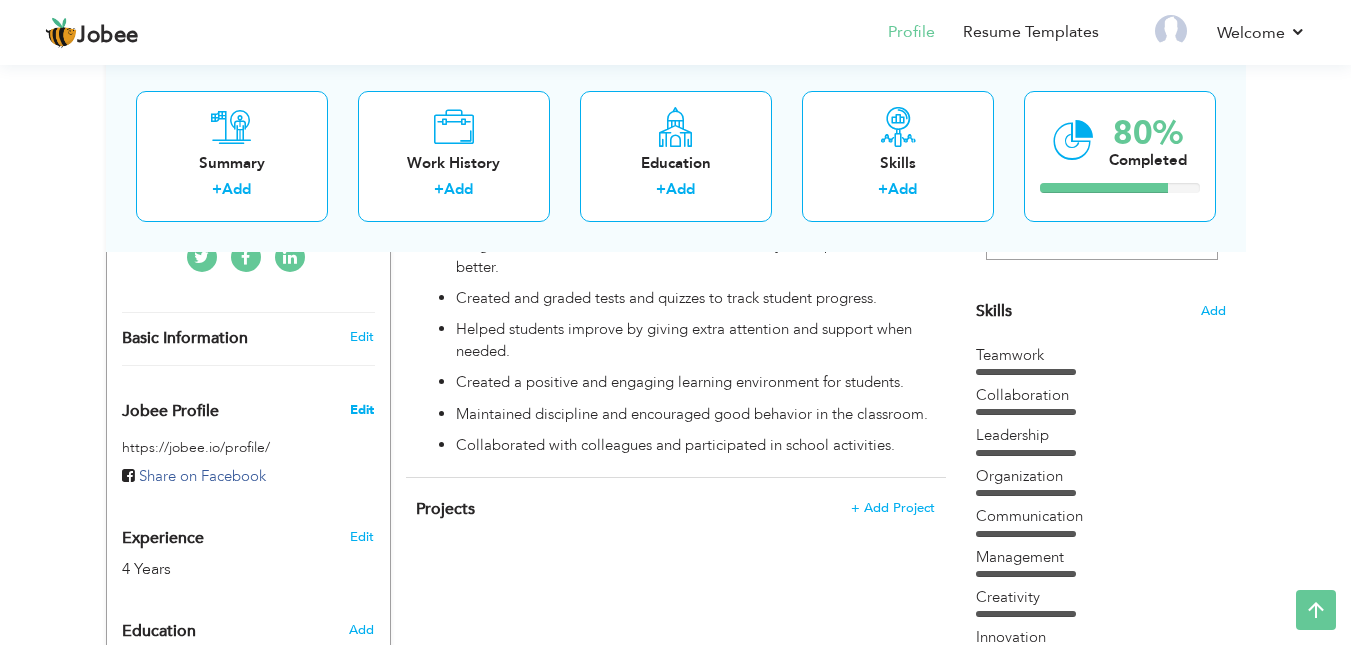 click on "Edit" at bounding box center (362, 410) 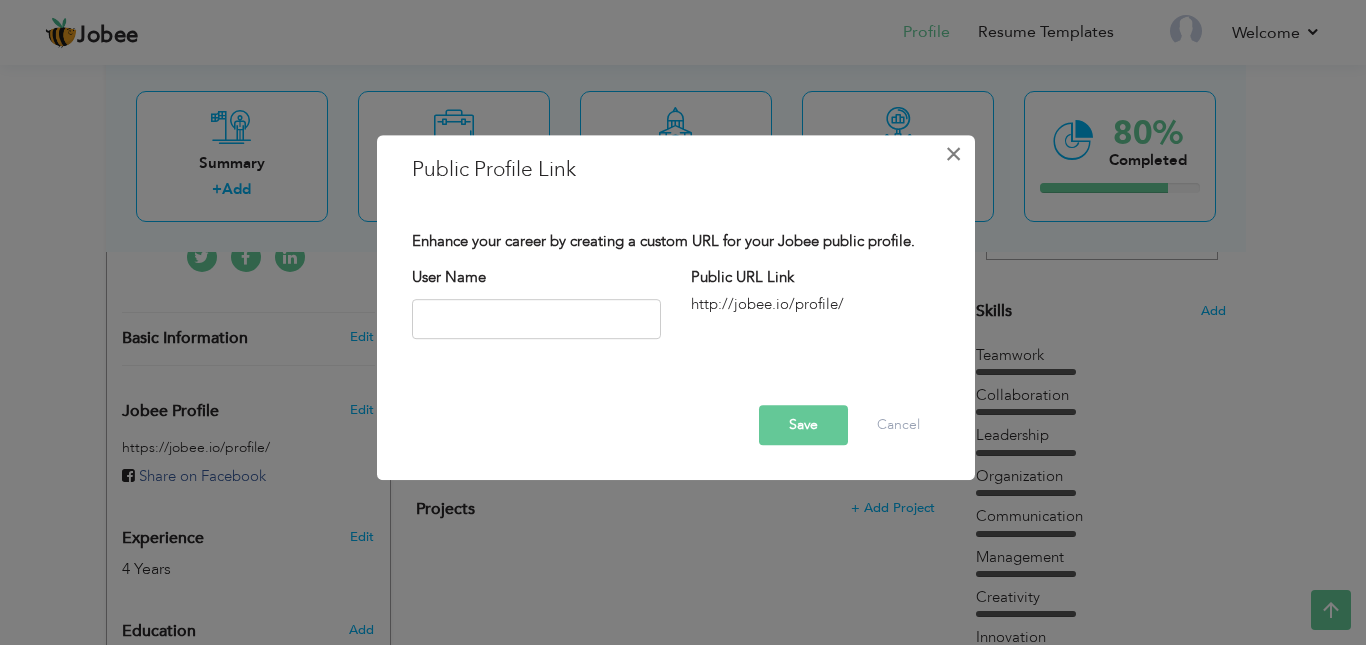 click on "×" at bounding box center (953, 154) 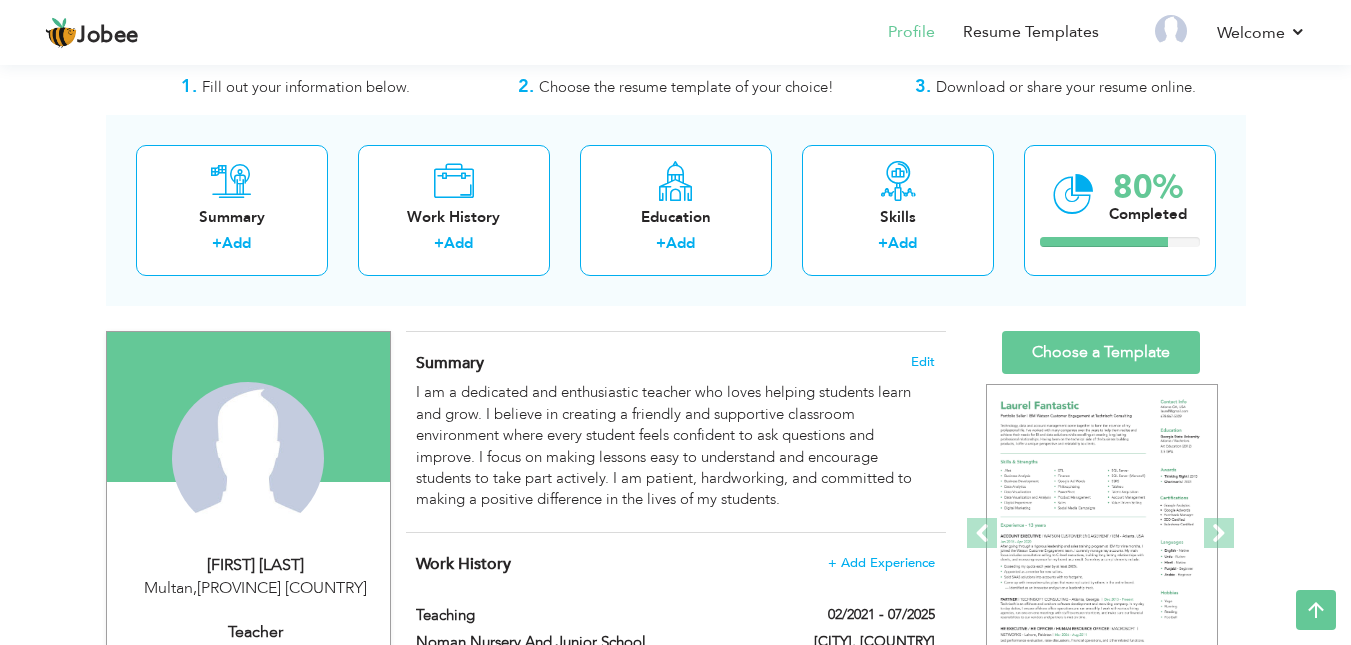 scroll, scrollTop: 0, scrollLeft: 0, axis: both 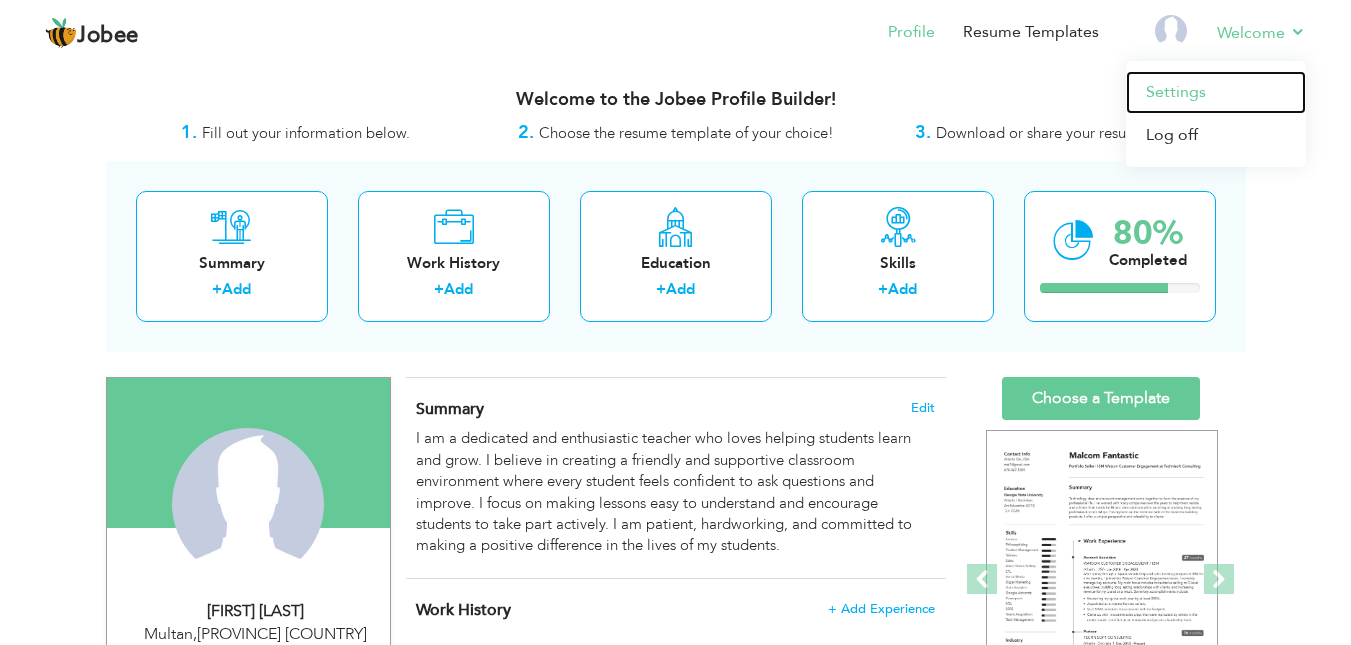 click on "Settings" at bounding box center (1216, 92) 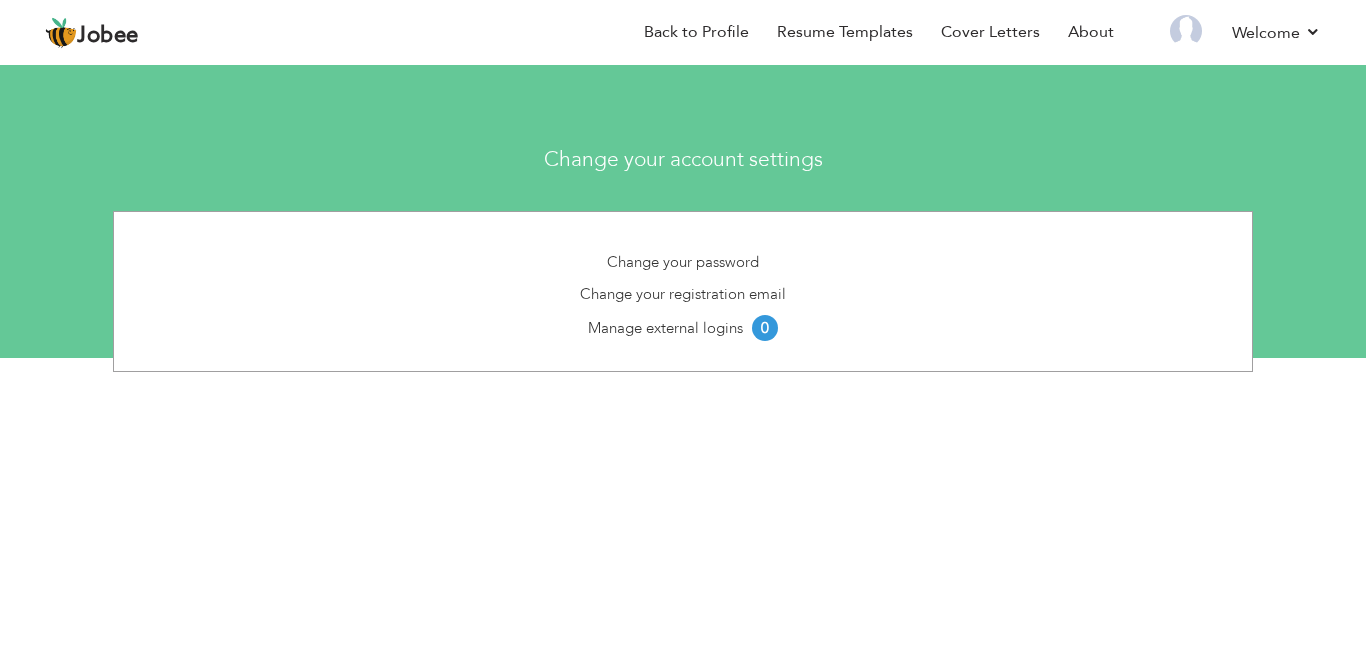 scroll, scrollTop: 0, scrollLeft: 0, axis: both 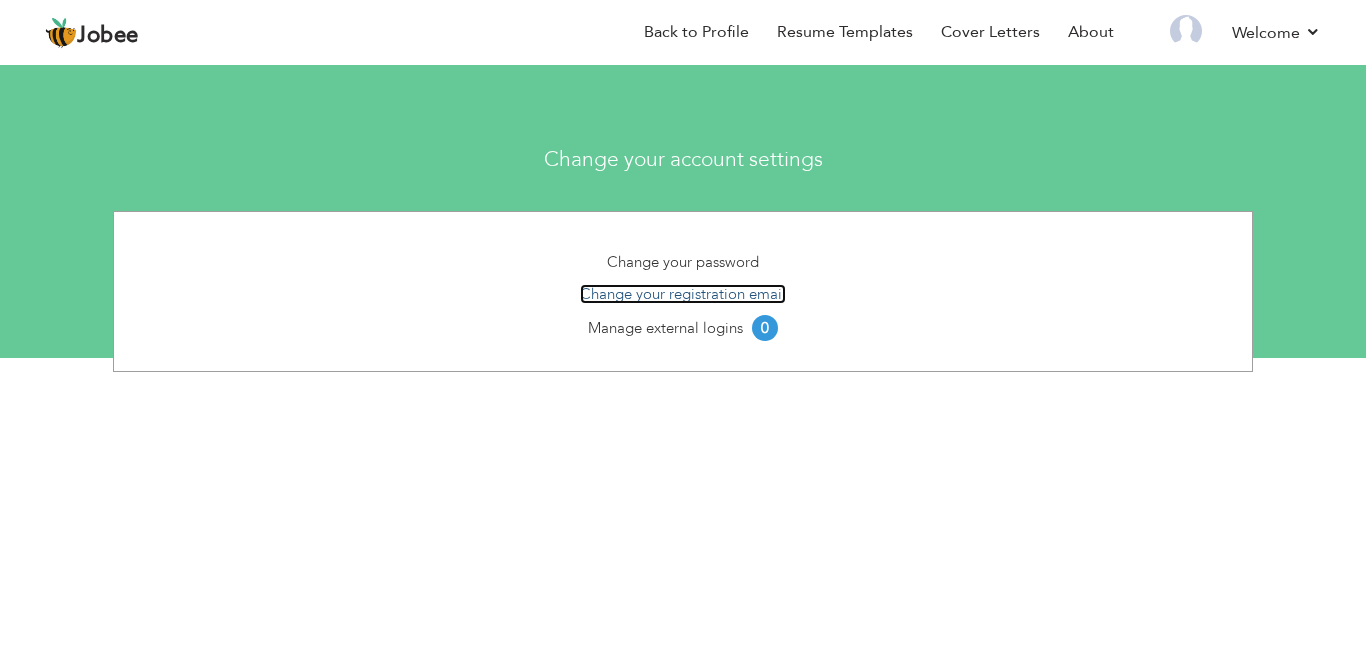 click on "Change your registration email" at bounding box center [683, 294] 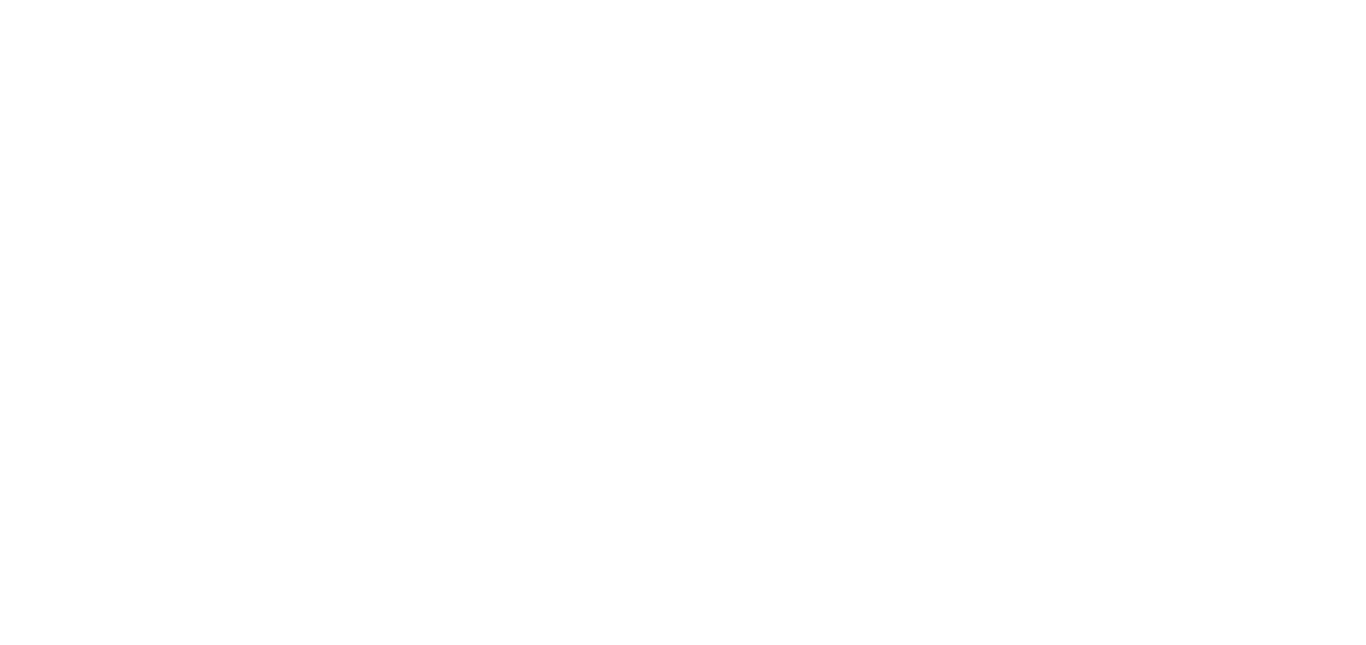 scroll, scrollTop: 0, scrollLeft: 0, axis: both 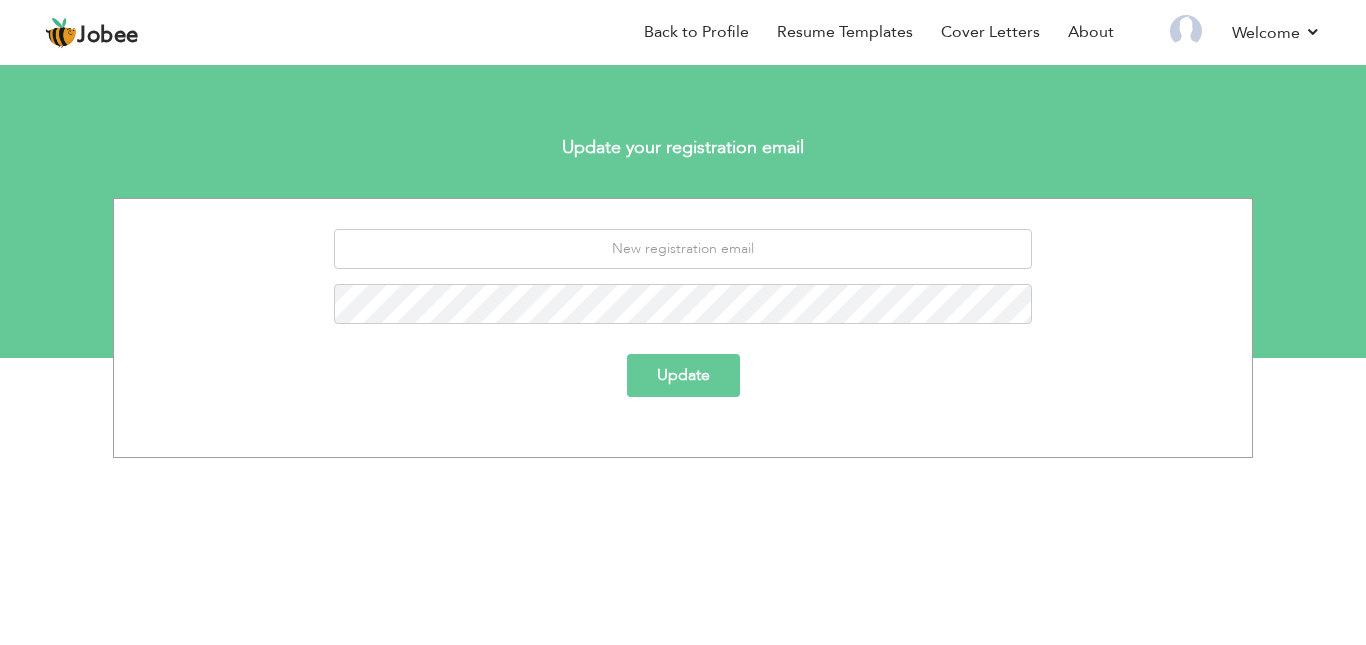 click on "Update" at bounding box center [683, 375] 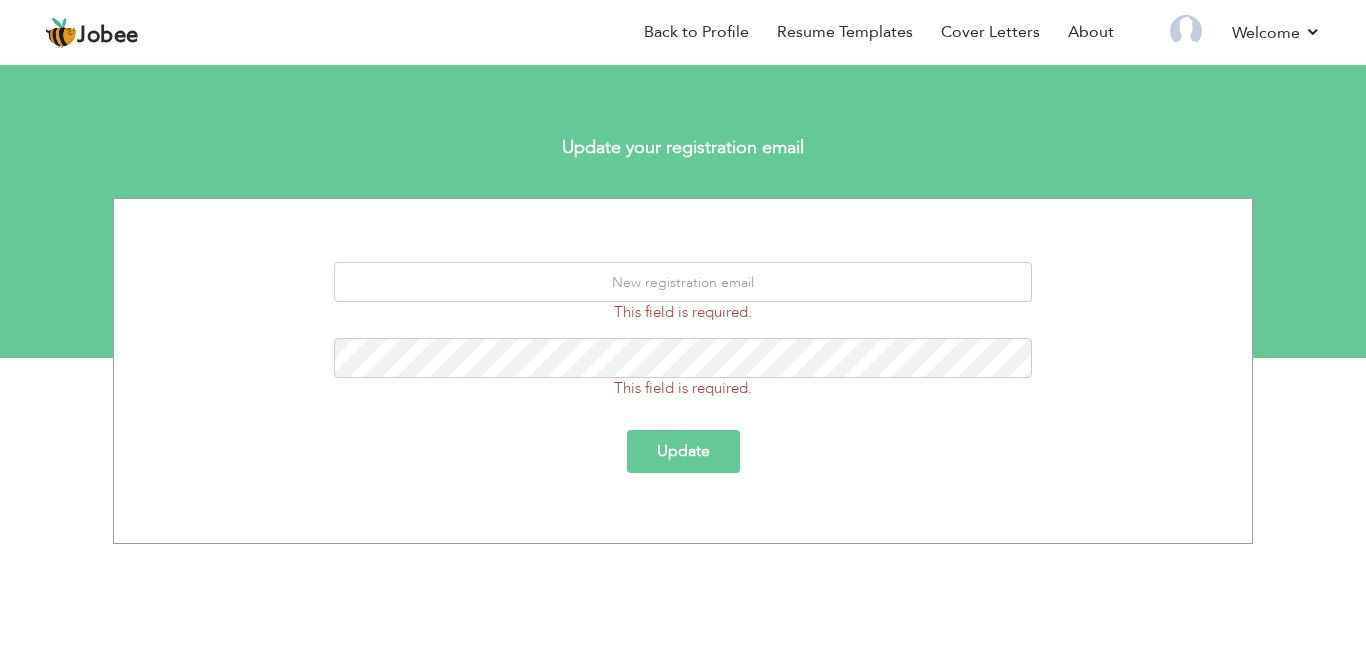 scroll, scrollTop: 0, scrollLeft: 0, axis: both 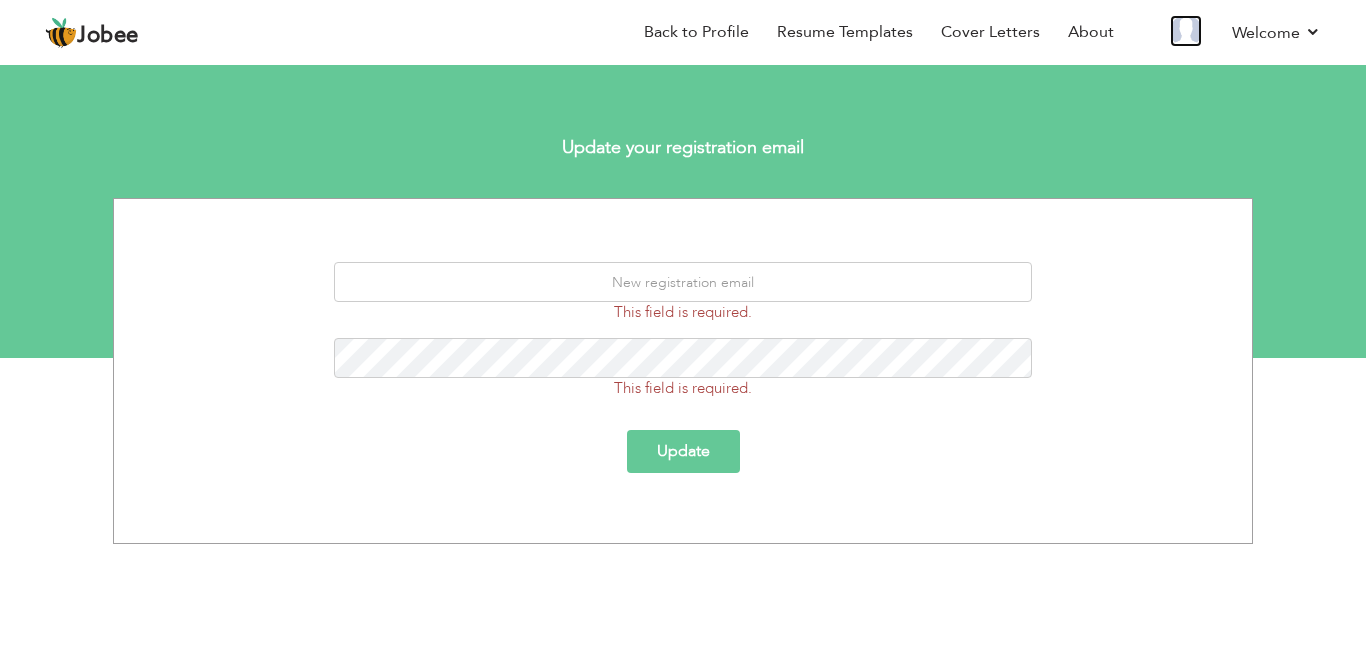 click at bounding box center [1186, 31] 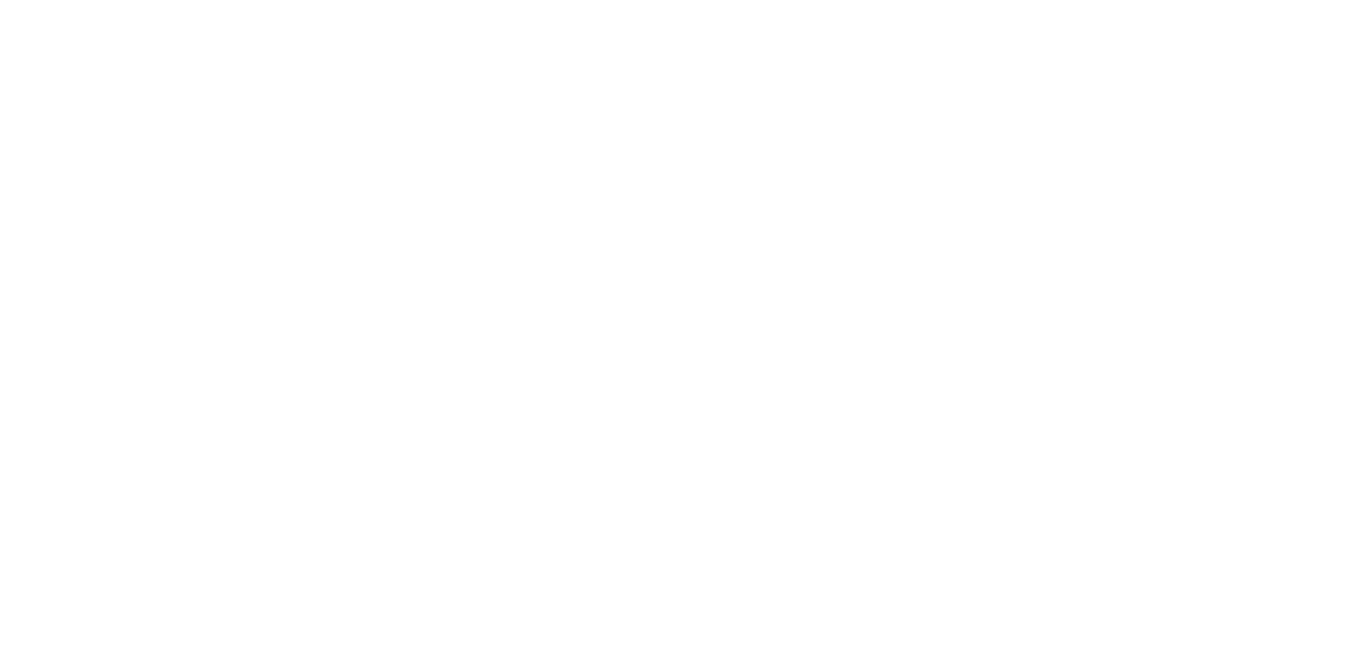 scroll, scrollTop: 0, scrollLeft: 0, axis: both 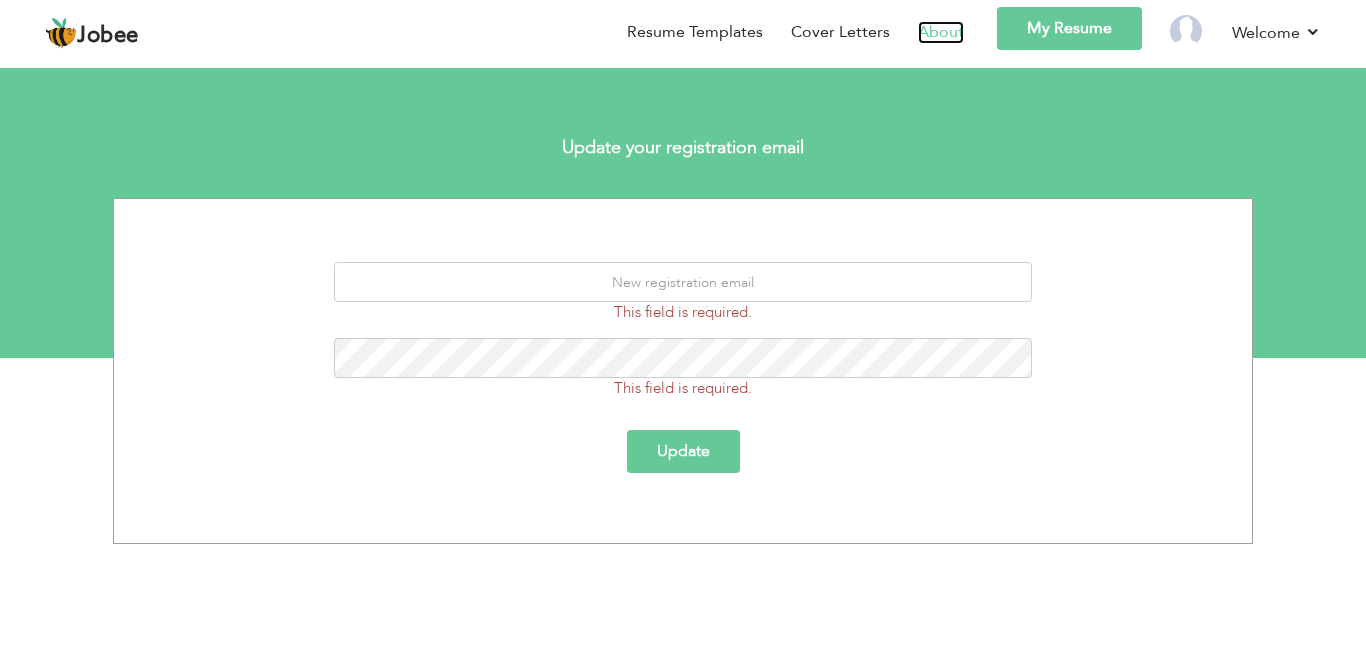 click on "About" at bounding box center (941, 32) 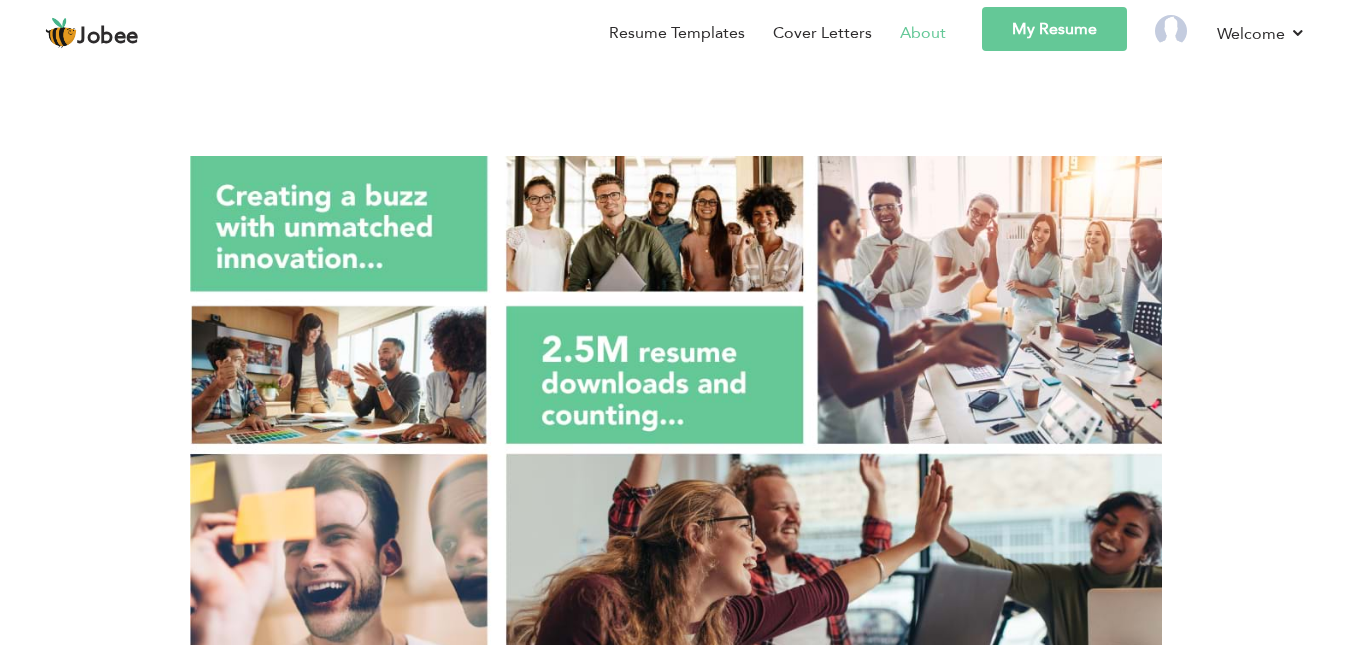 scroll, scrollTop: 0, scrollLeft: 0, axis: both 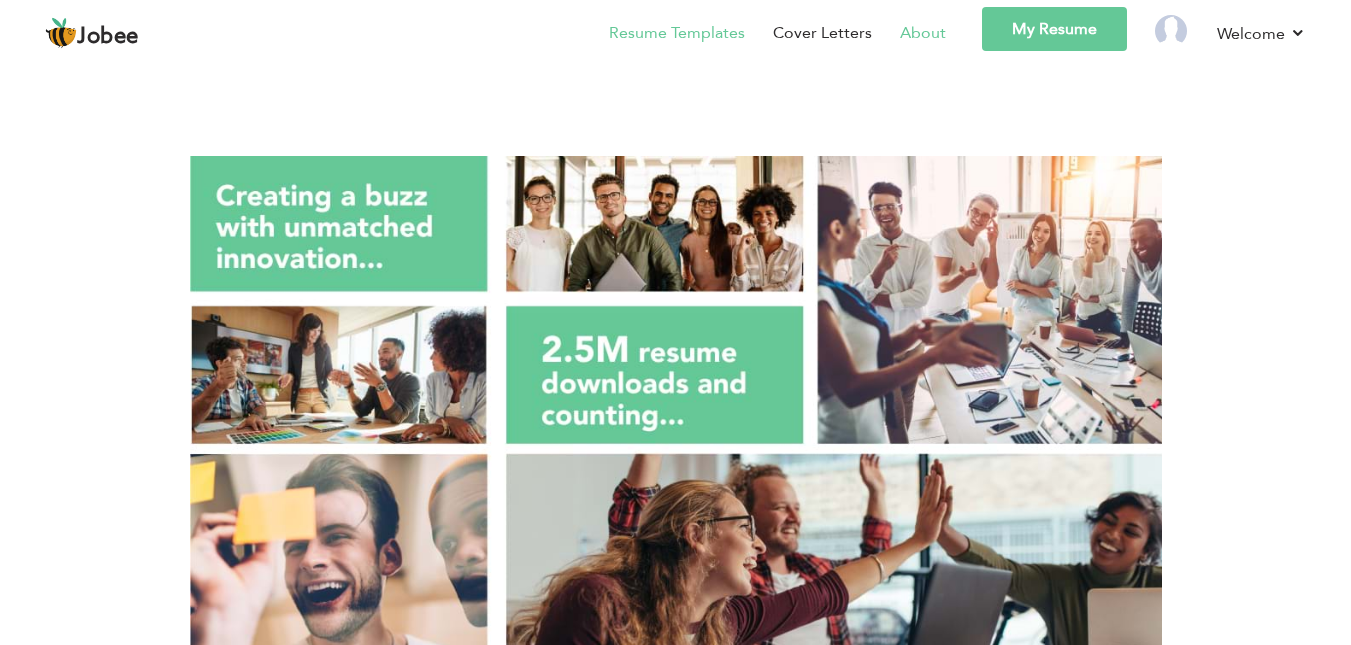 click on "Resume Templates" at bounding box center (677, 33) 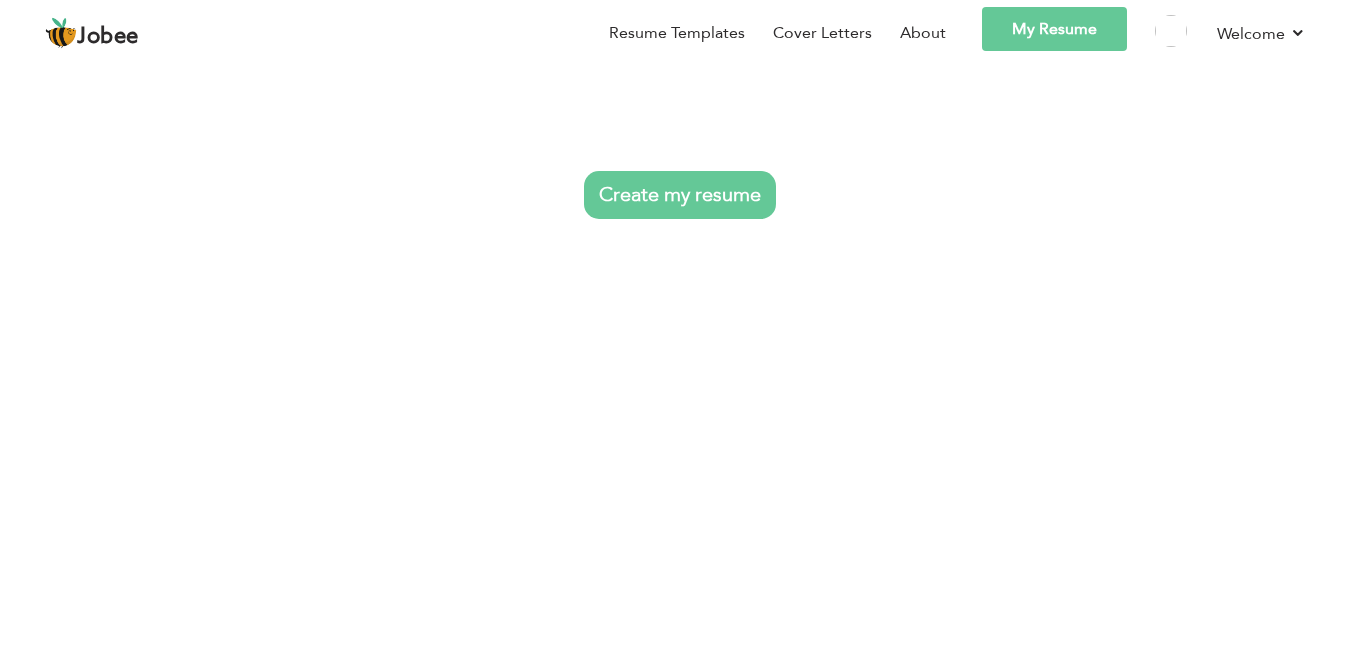 scroll, scrollTop: 0, scrollLeft: 0, axis: both 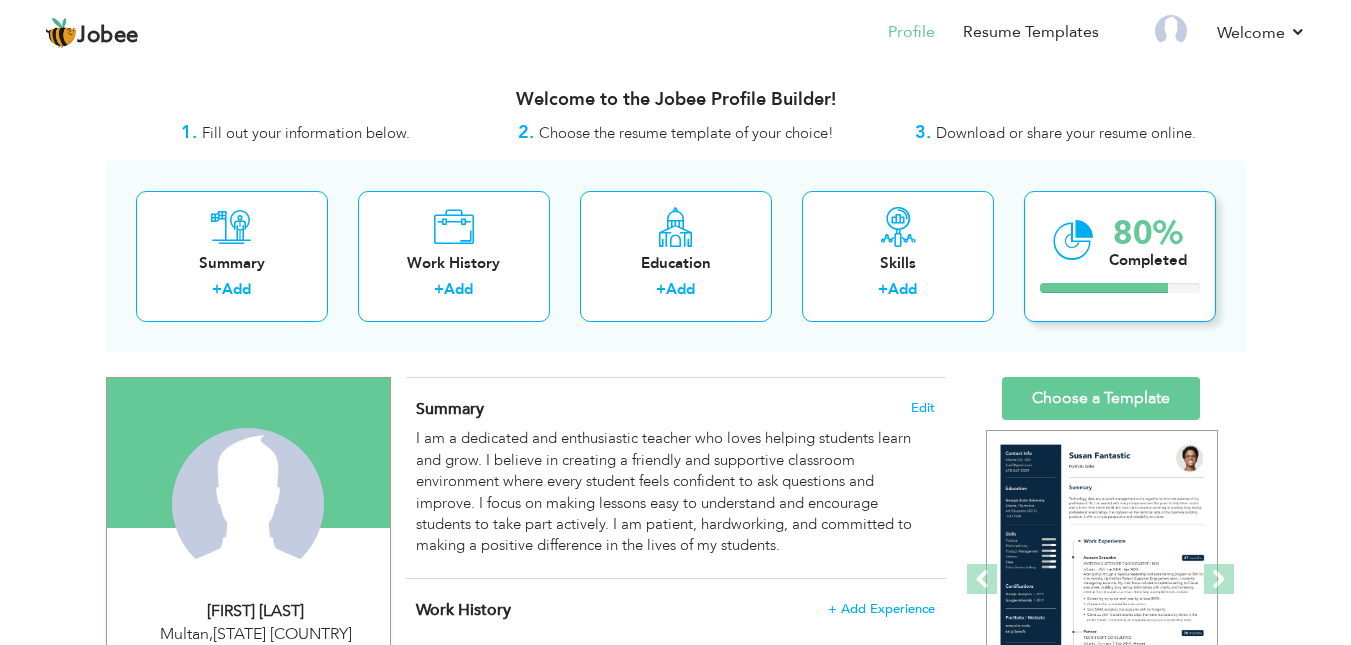 click on "80%
Completed" at bounding box center (1120, 256) 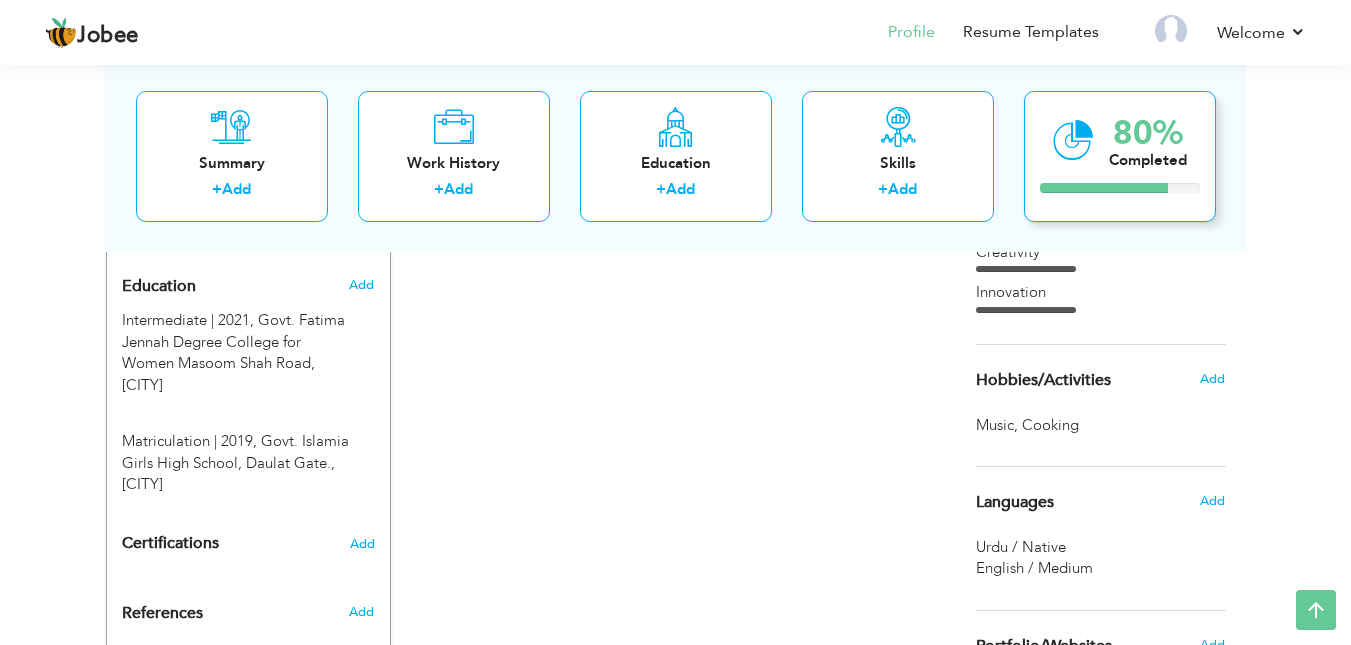 scroll, scrollTop: 795, scrollLeft: 0, axis: vertical 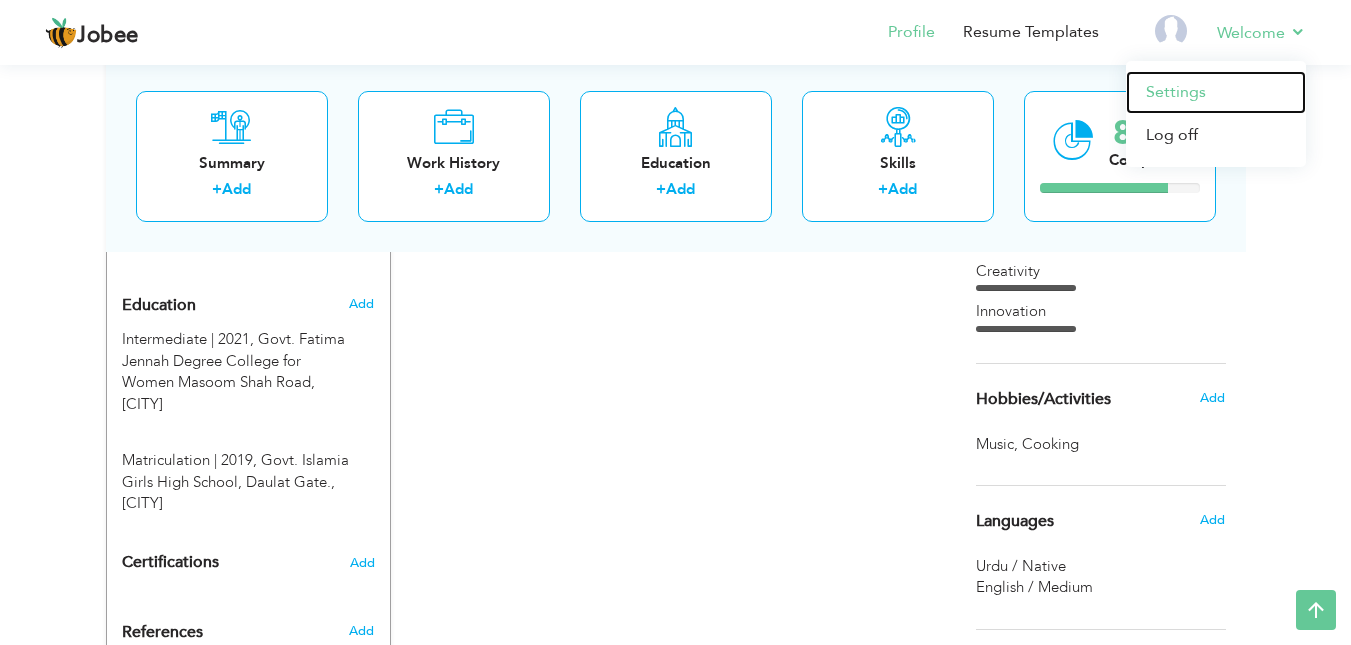 click on "Settings" at bounding box center [1216, 92] 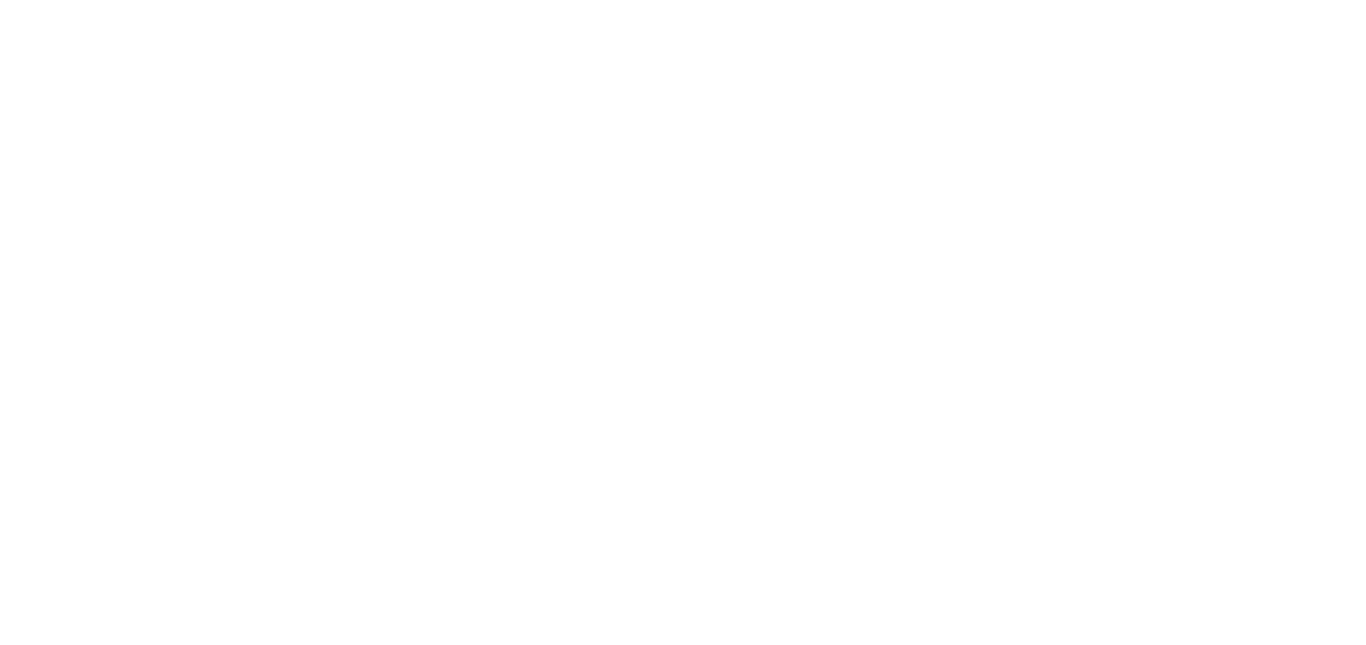 scroll, scrollTop: 0, scrollLeft: 0, axis: both 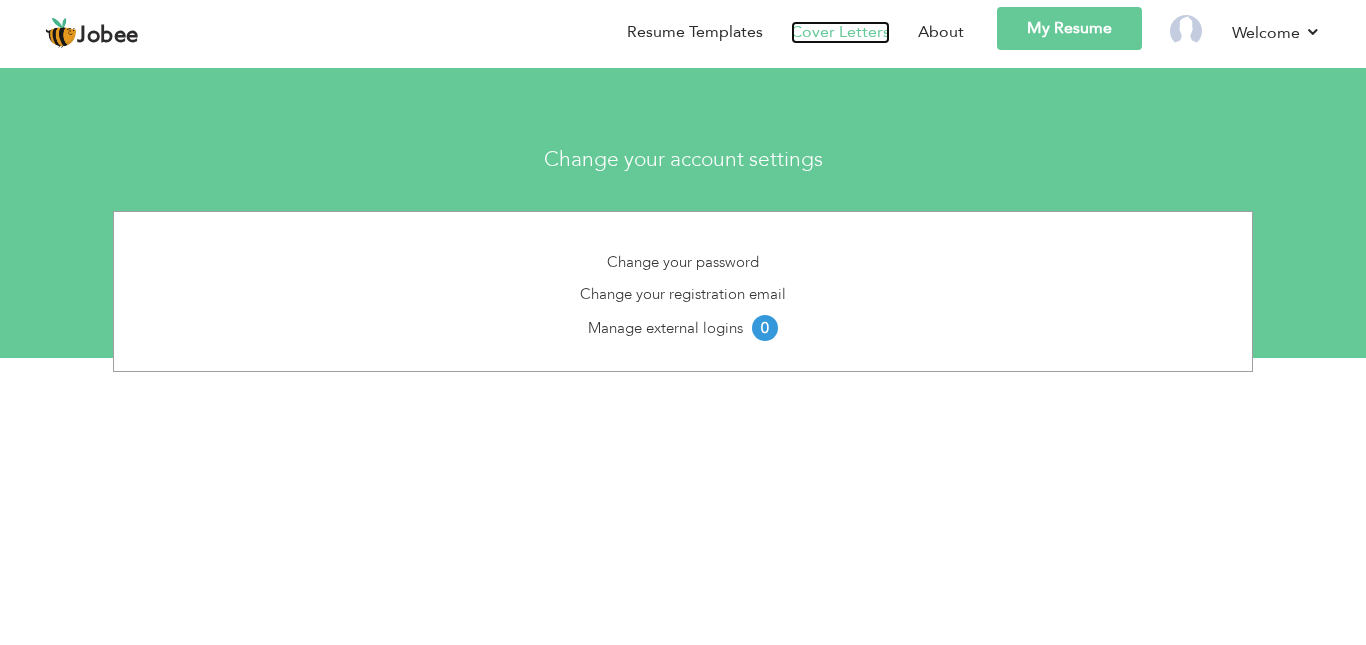 click on "Cover Letters" at bounding box center [840, 32] 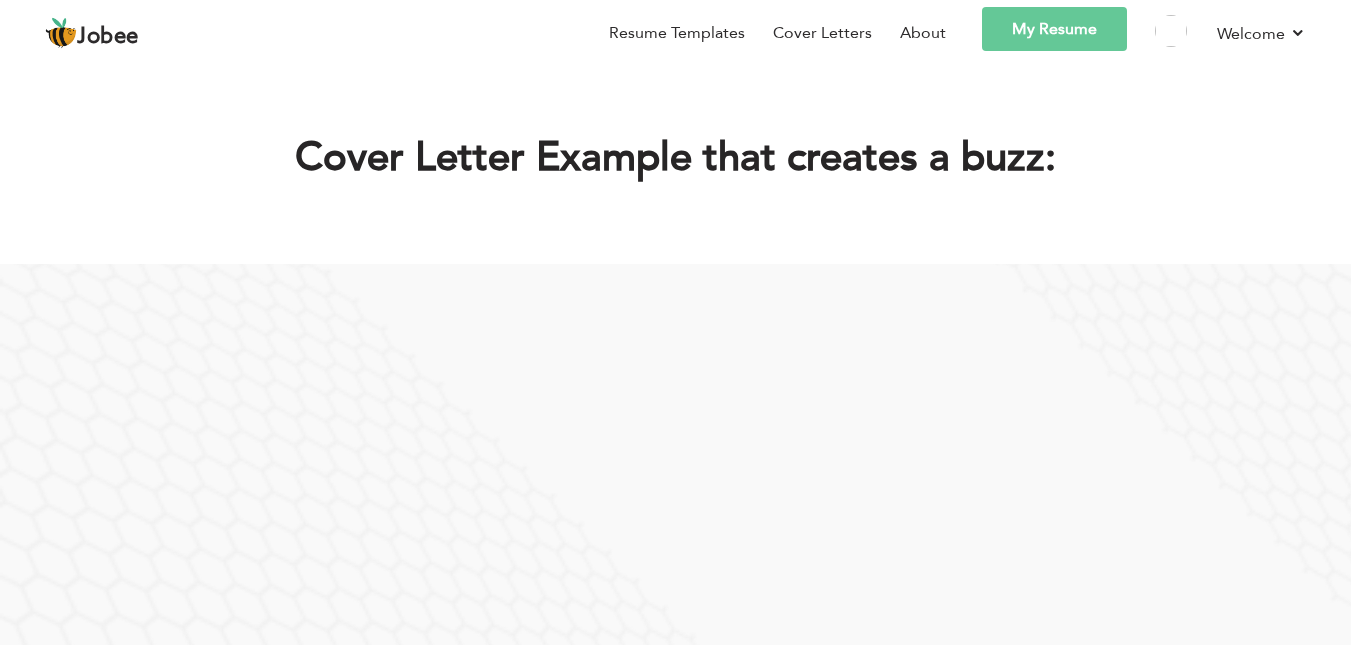 scroll, scrollTop: 0, scrollLeft: 0, axis: both 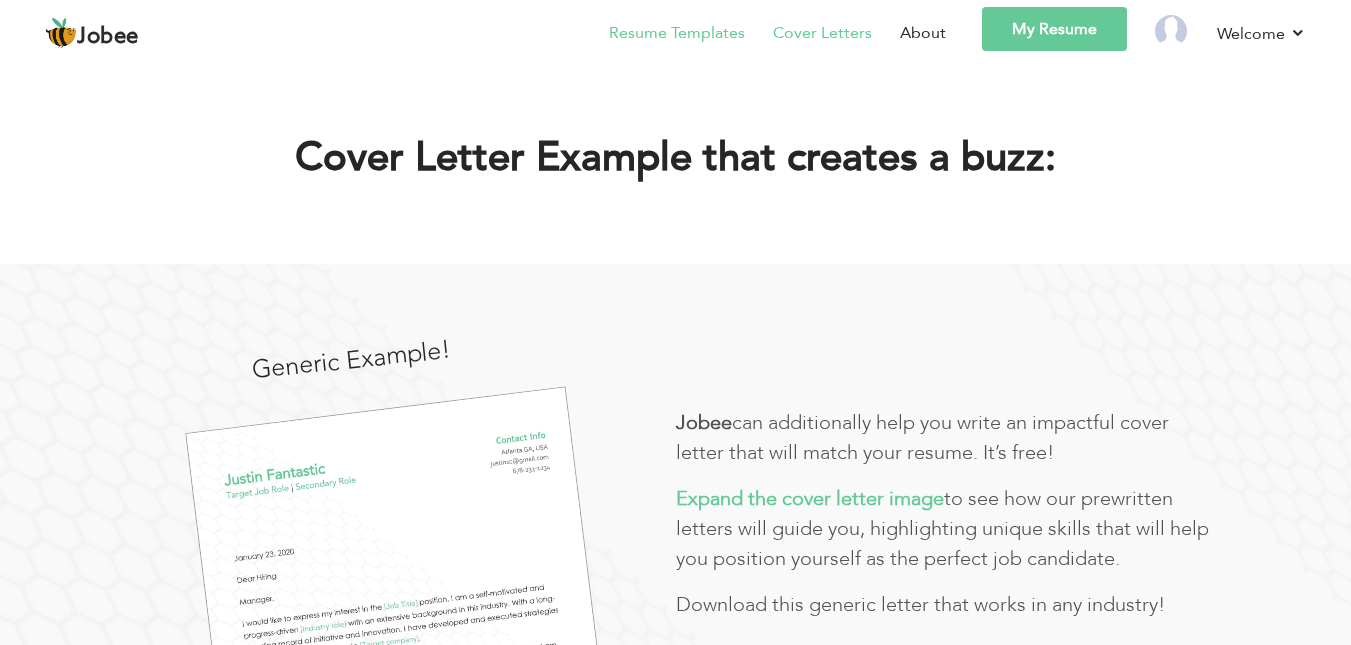click on "Resume Templates" at bounding box center (677, 33) 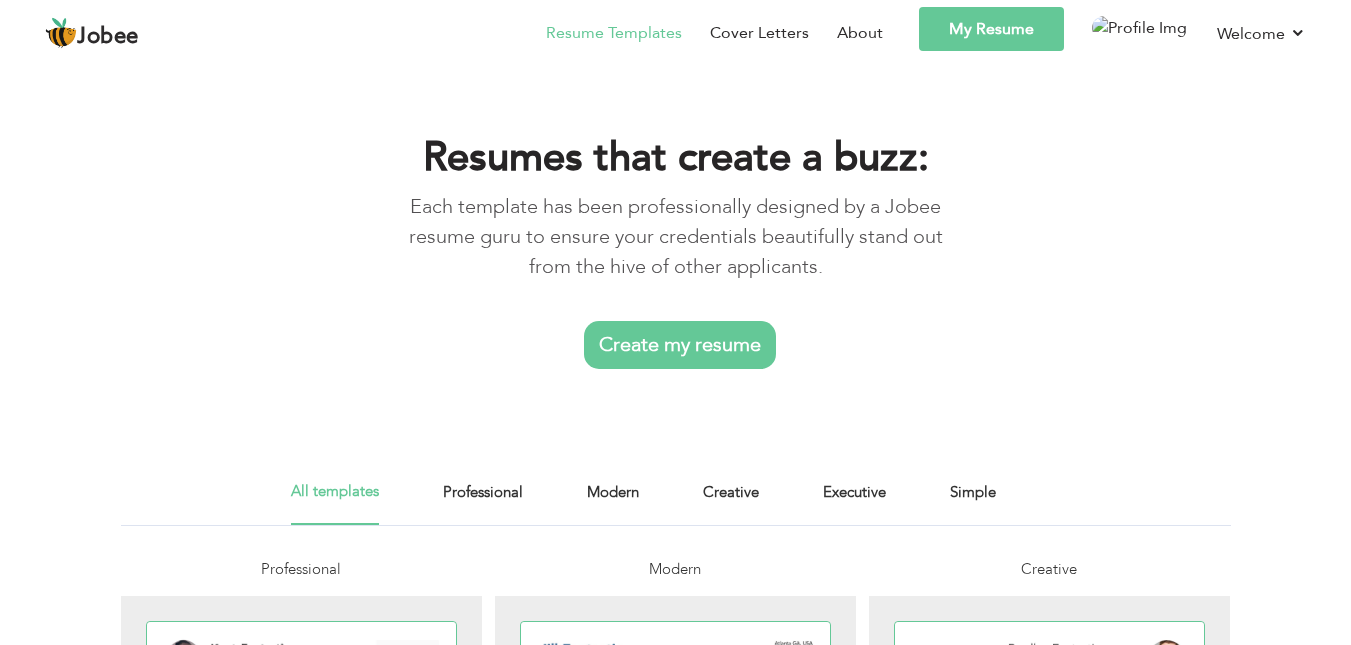 scroll, scrollTop: 0, scrollLeft: 0, axis: both 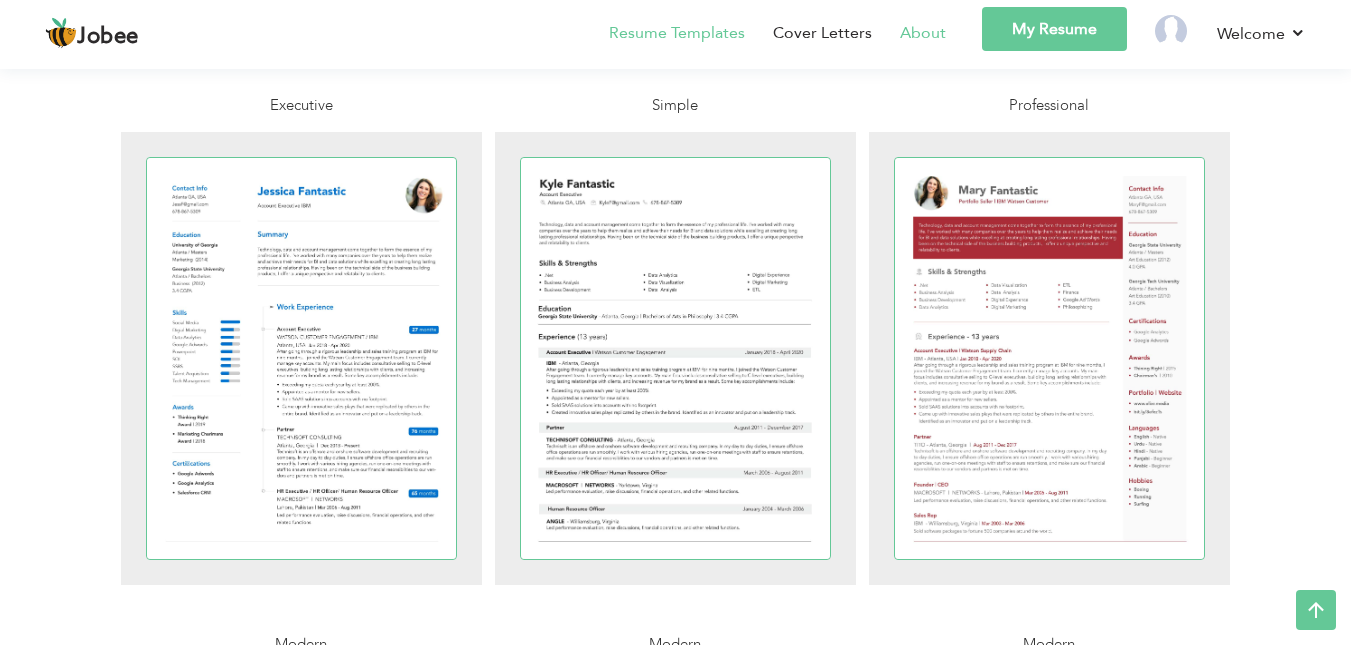 click on "About" at bounding box center (923, 33) 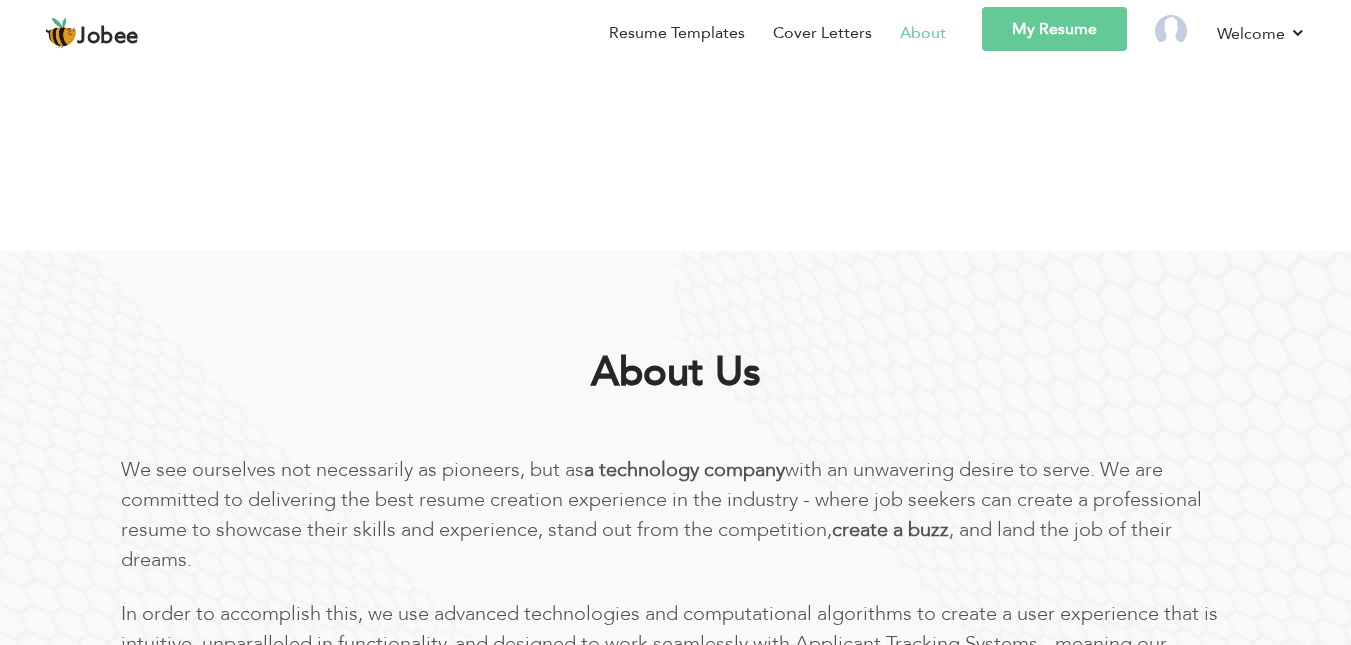 scroll, scrollTop: 0, scrollLeft: 0, axis: both 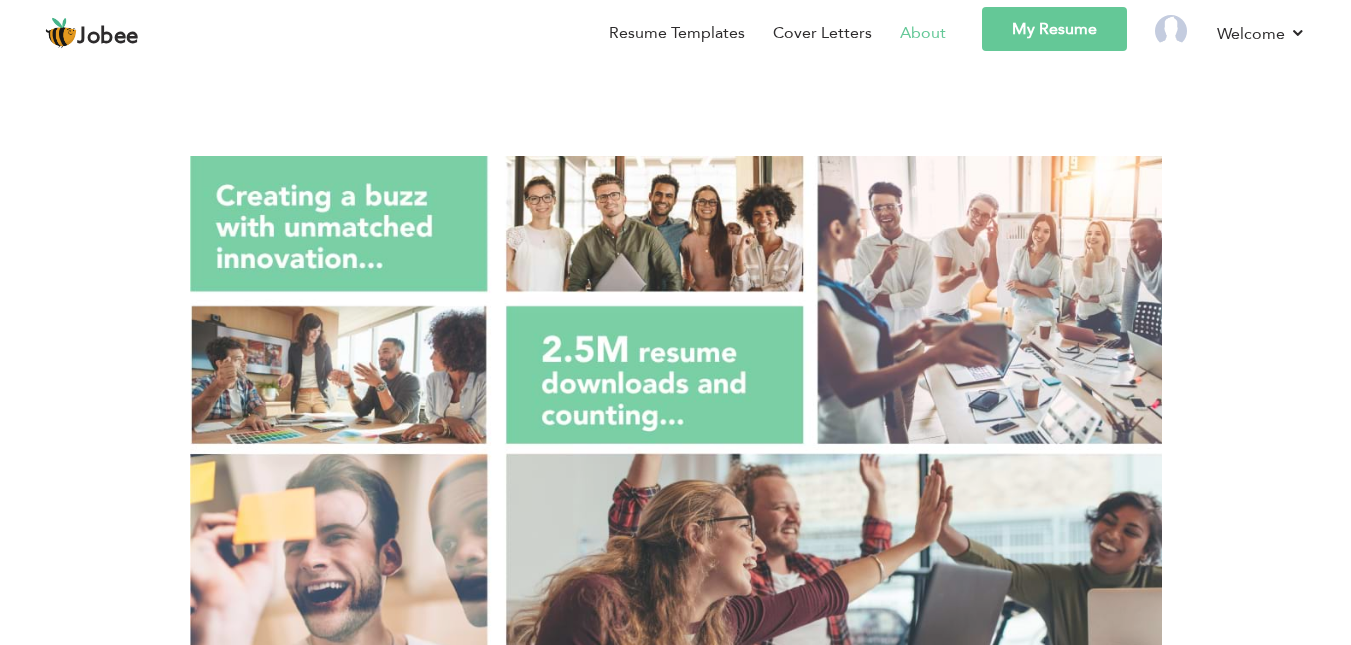 click on "My Resume" at bounding box center [1054, 29] 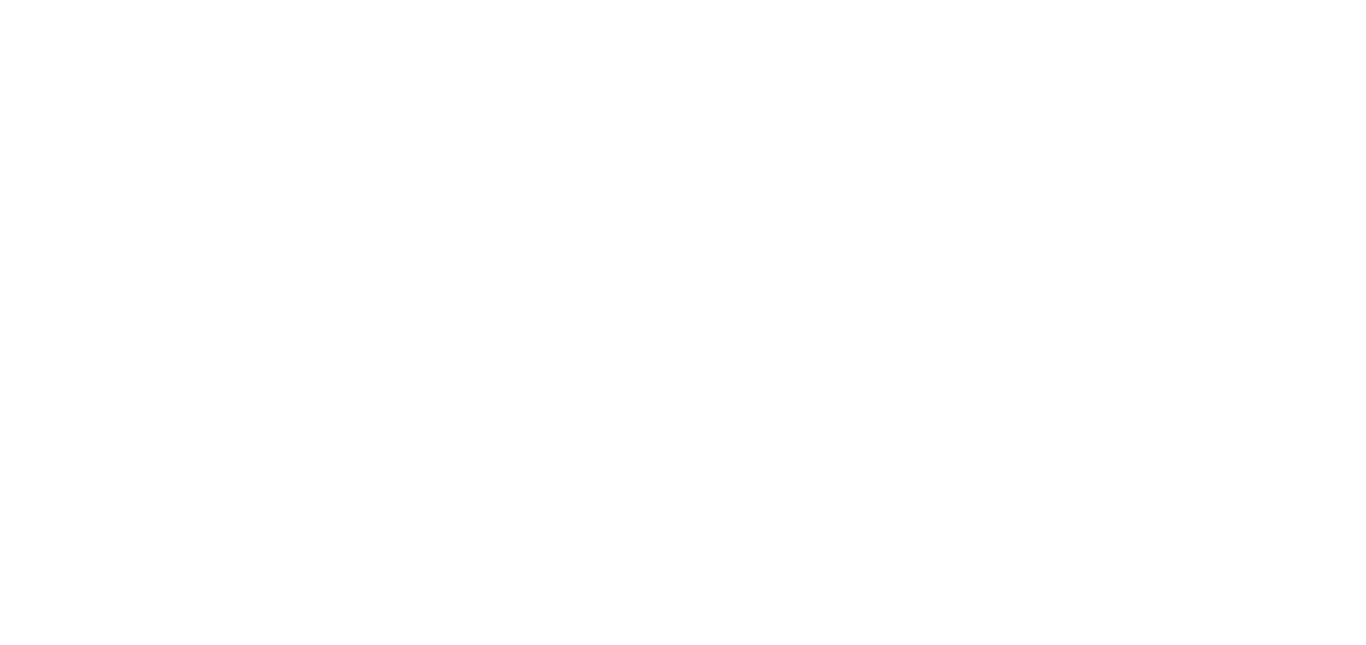 scroll, scrollTop: 0, scrollLeft: 0, axis: both 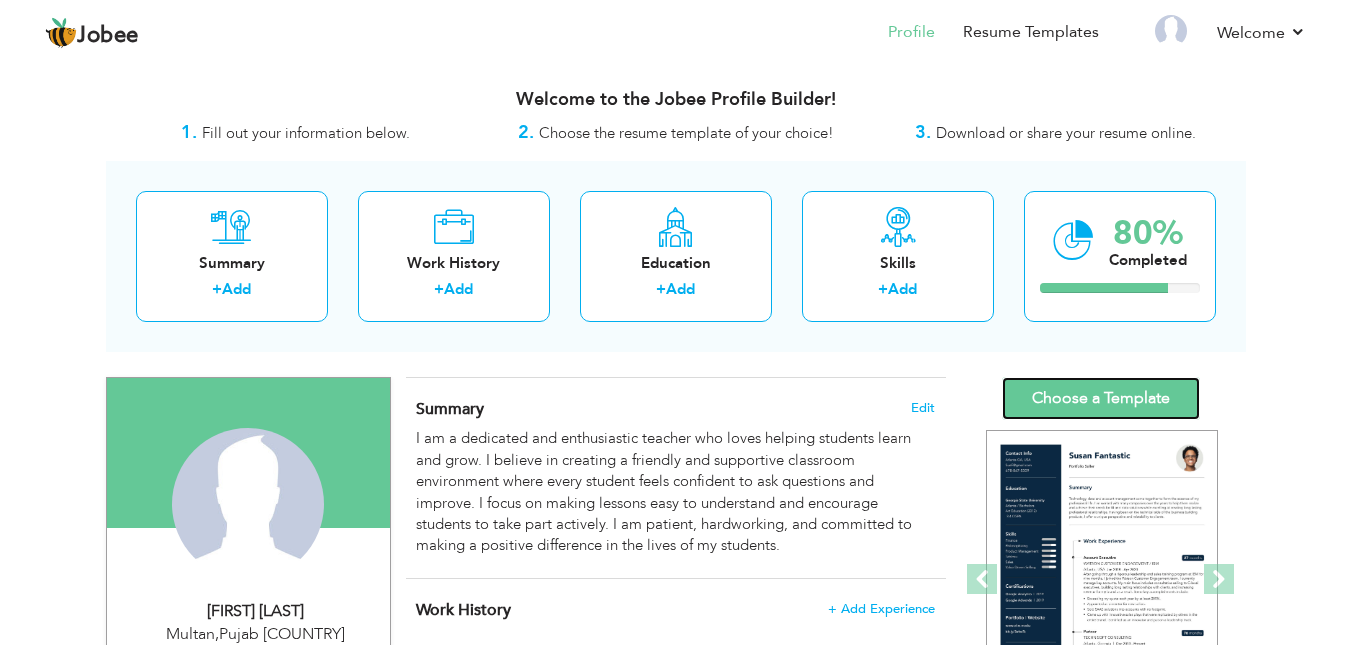 click on "Choose a Template" at bounding box center (1101, 398) 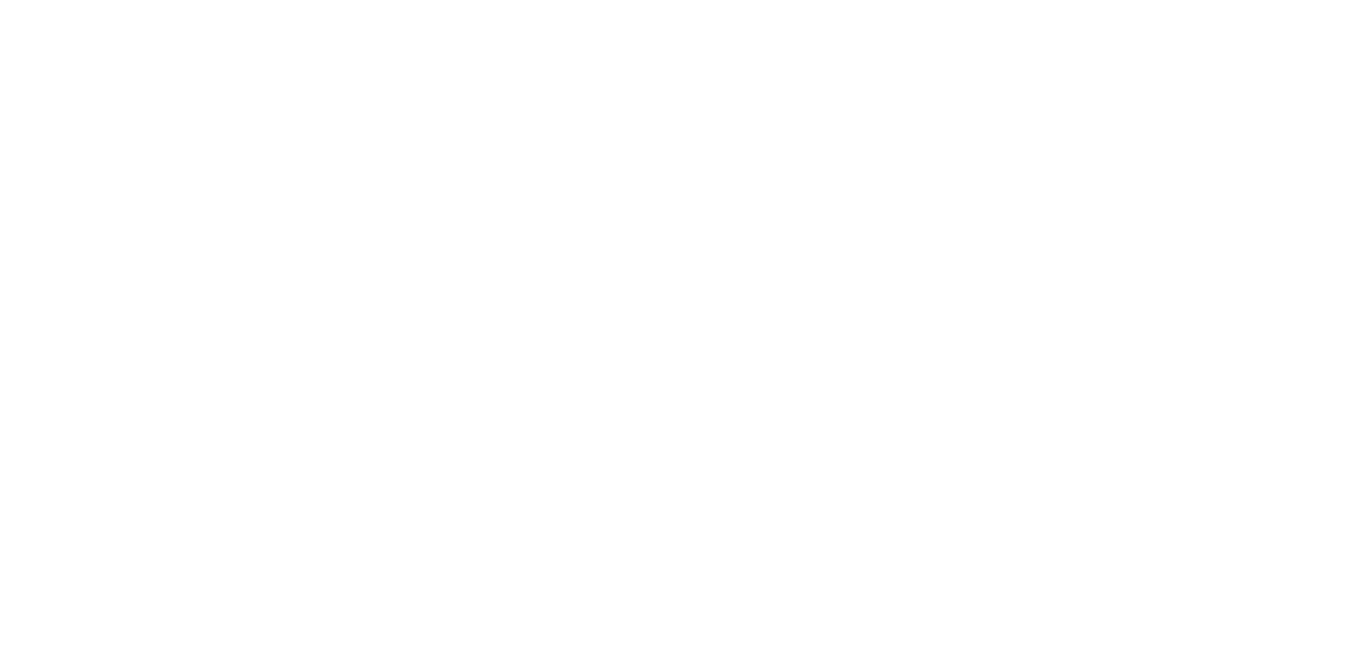 scroll, scrollTop: 0, scrollLeft: 0, axis: both 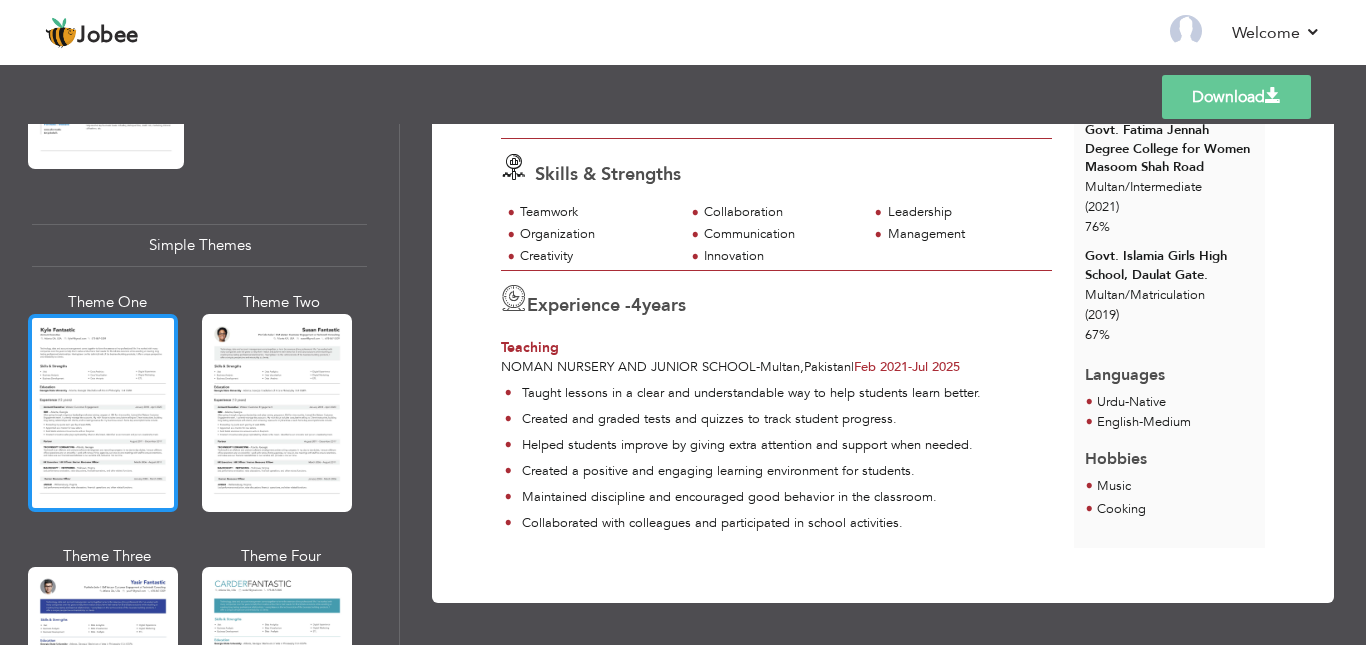 click at bounding box center (103, 413) 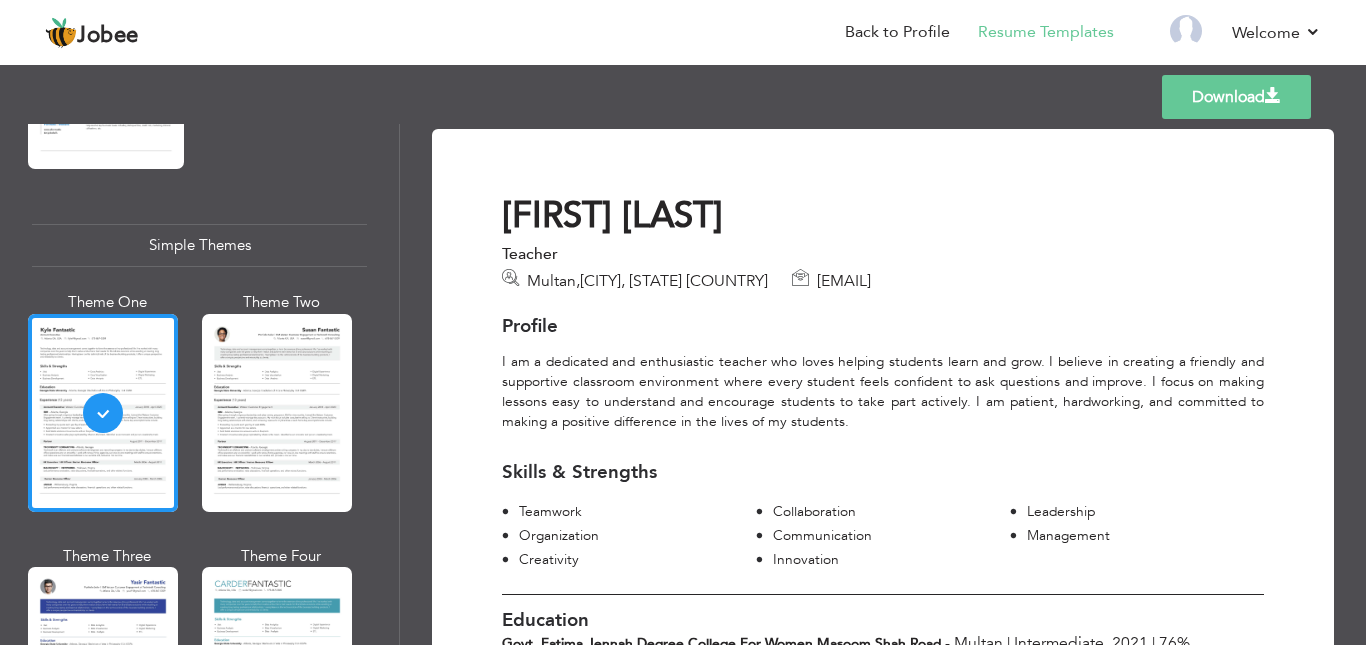 scroll, scrollTop: 8, scrollLeft: 0, axis: vertical 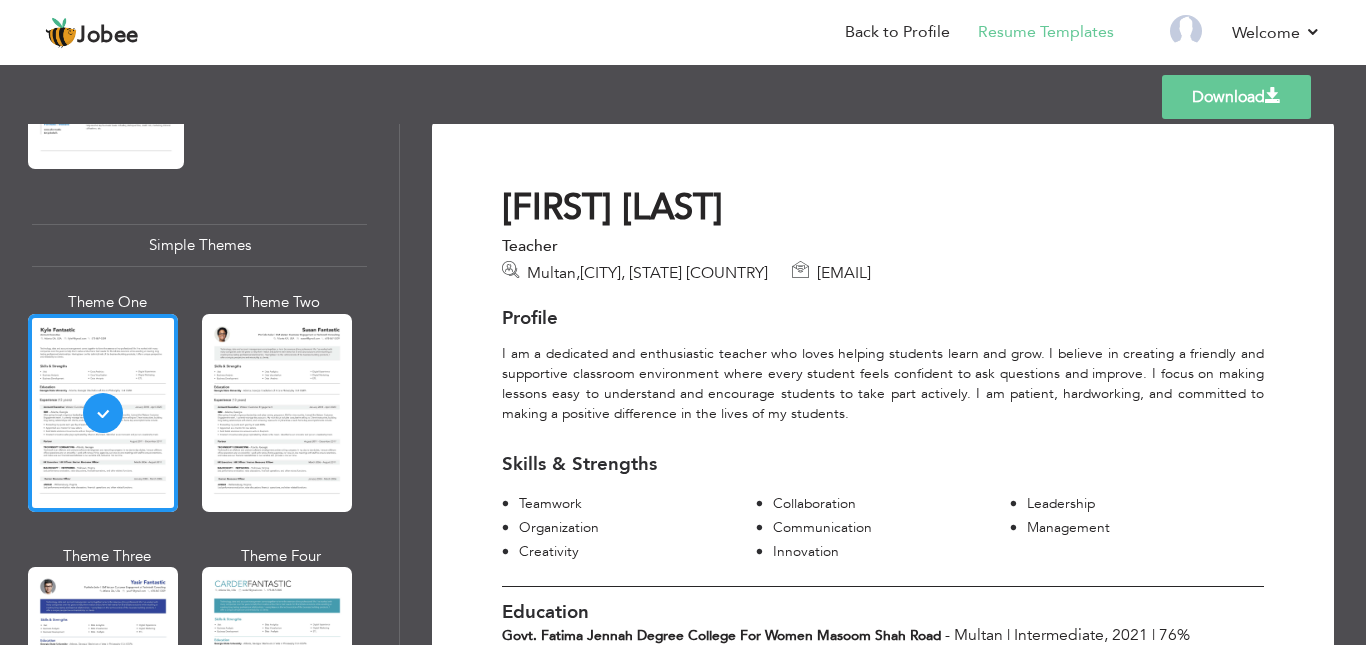 drag, startPoint x: 715, startPoint y: 266, endPoint x: 905, endPoint y: 270, distance: 190.0421 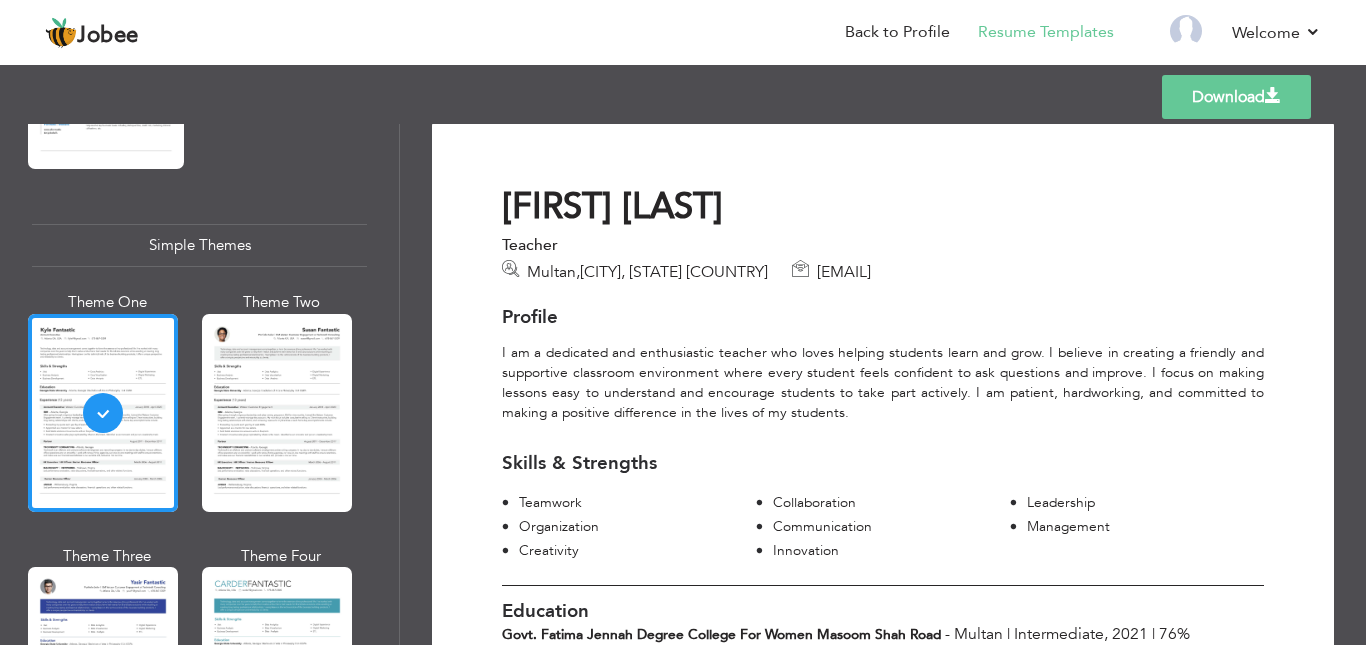 scroll, scrollTop: 0, scrollLeft: 0, axis: both 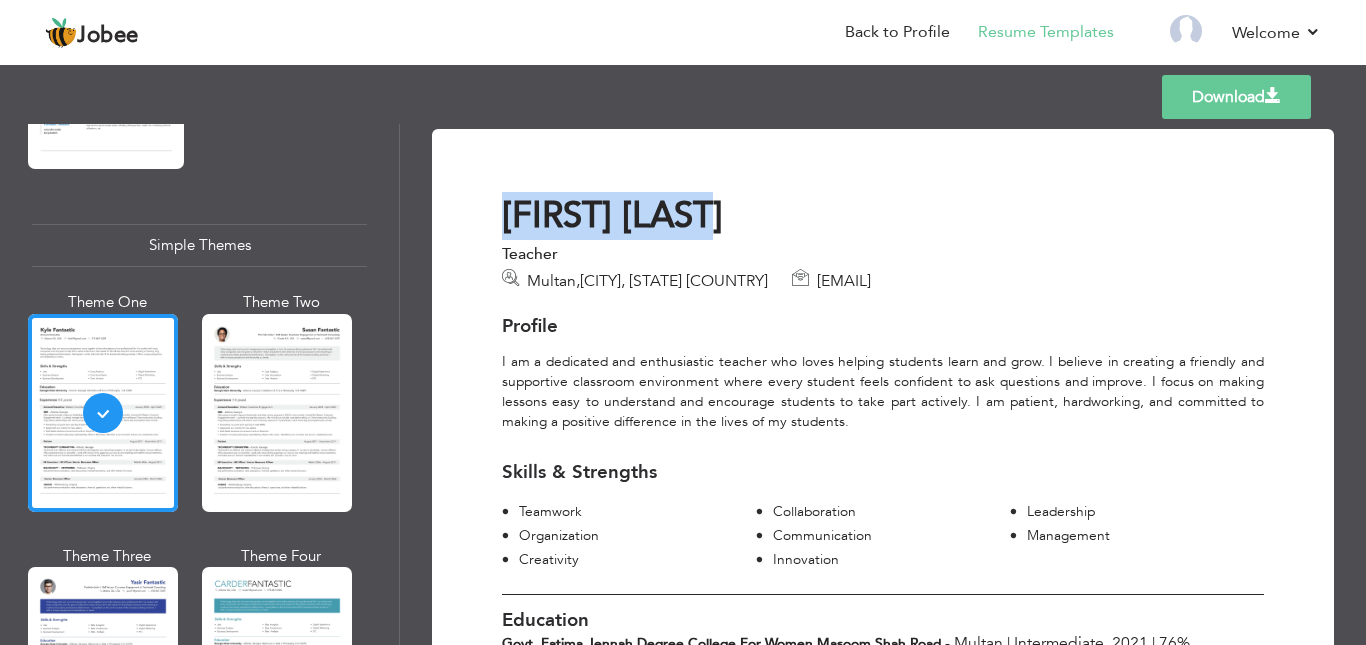 drag, startPoint x: 503, startPoint y: 218, endPoint x: 745, endPoint y: 212, distance: 242.07437 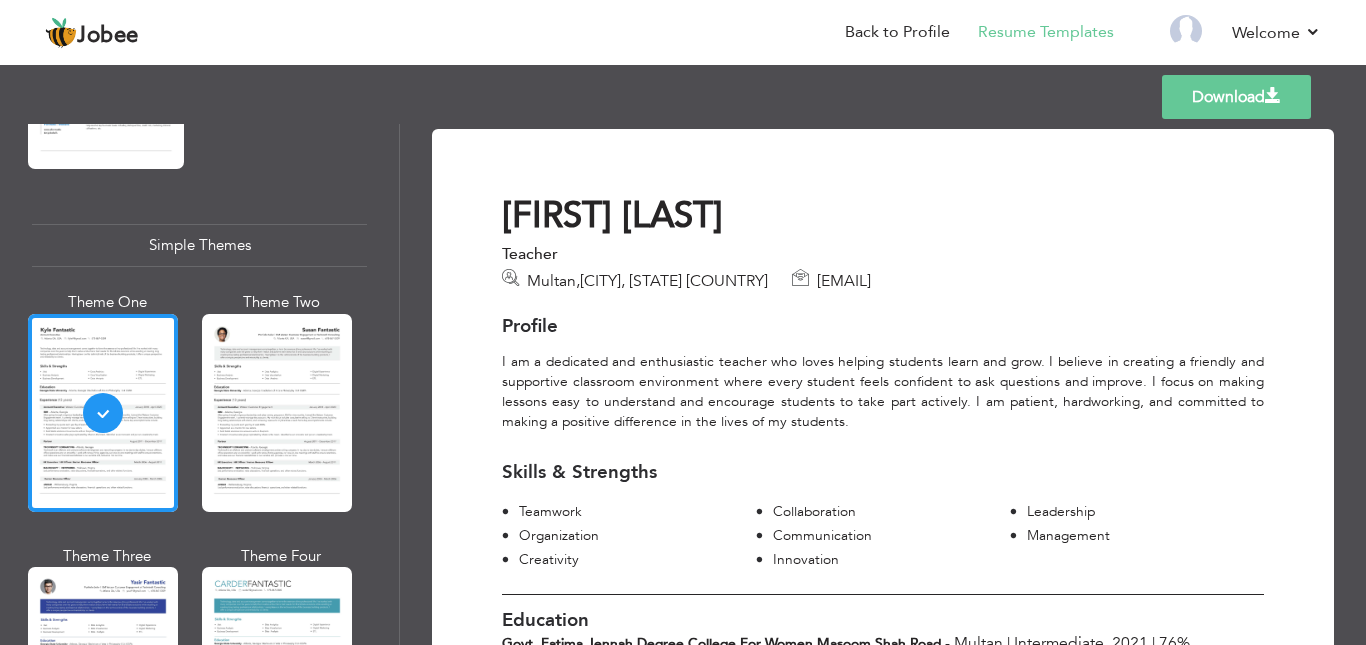 click on "Download
Rimsha Shakir
Teacher
Multan ,  Pujab Pakistan
rimshashakir@gmail.com
Profile
I am a dedicated and enthusiastic teacher who loves helping students learn and grow. I believe in creating a friendly and supportive classroom environment where every student feels confident to ask questions and improve. I focus on making lessons easy to understand and encourage students to take part actively. I am patient, hardworking, and committed to making a positive difference in the lives of my students.
Skills & Strengths
Teamwork , ," at bounding box center (883, 717) 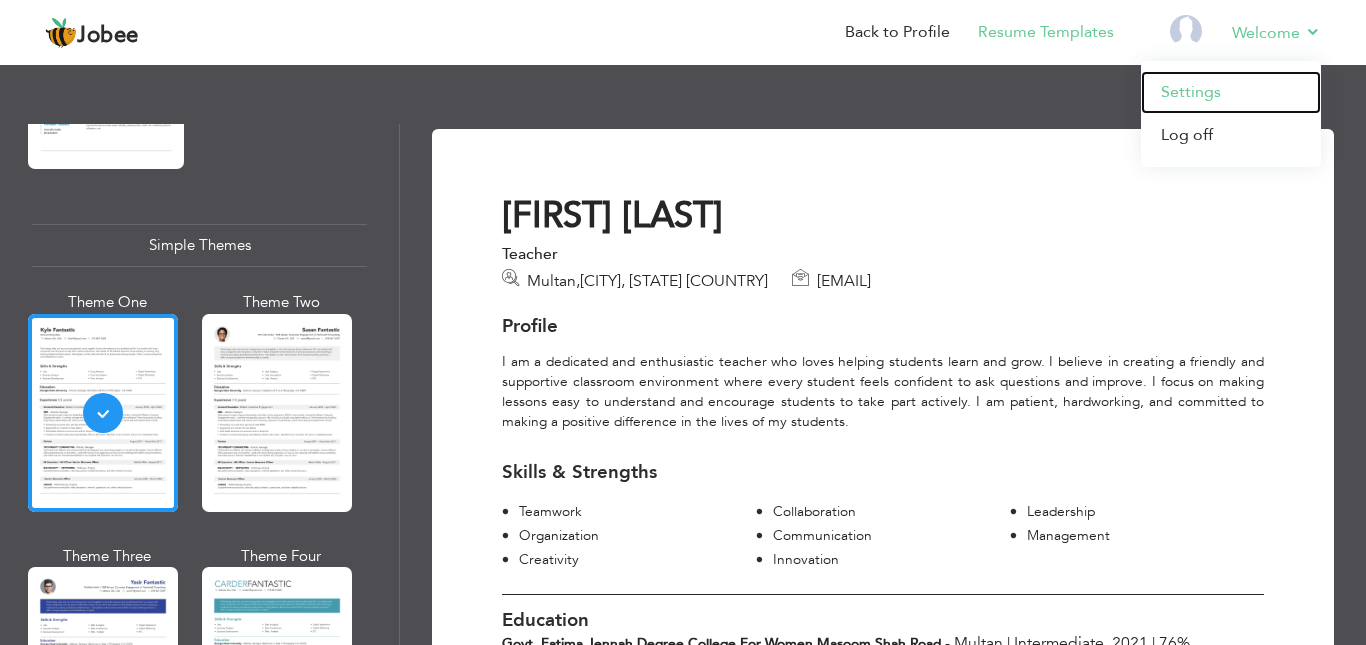 click on "Settings" at bounding box center (1231, 92) 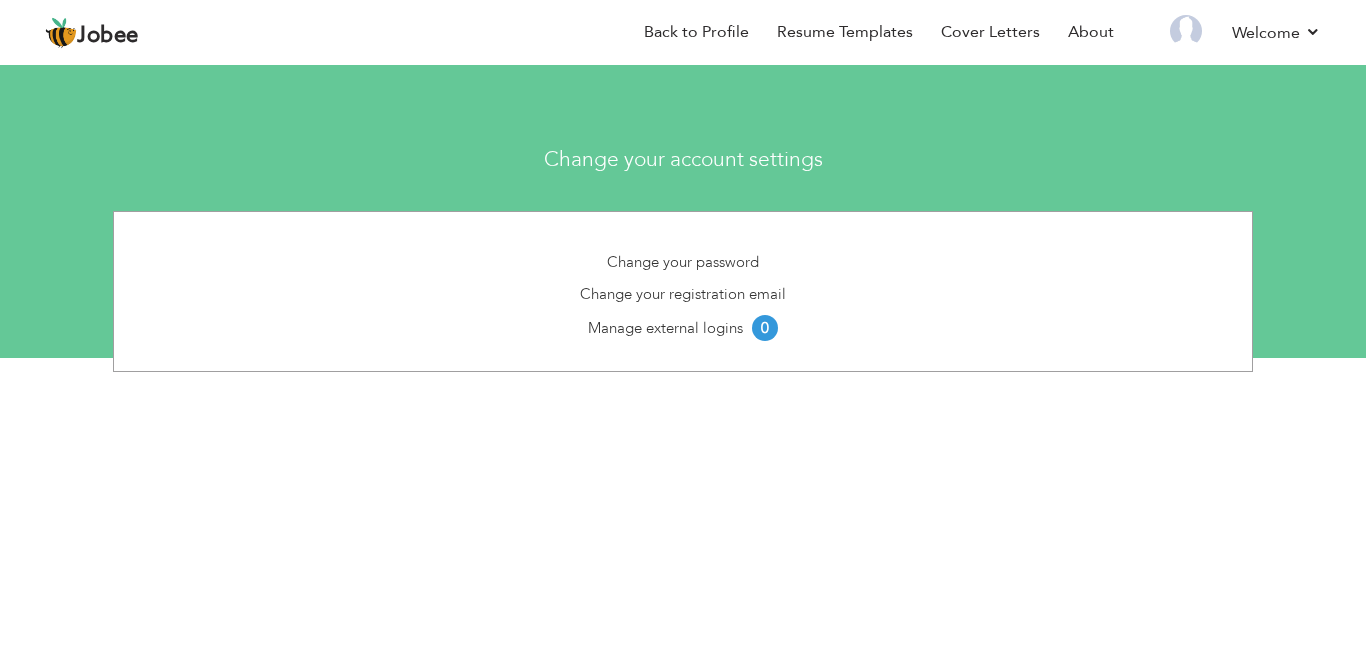scroll, scrollTop: 0, scrollLeft: 0, axis: both 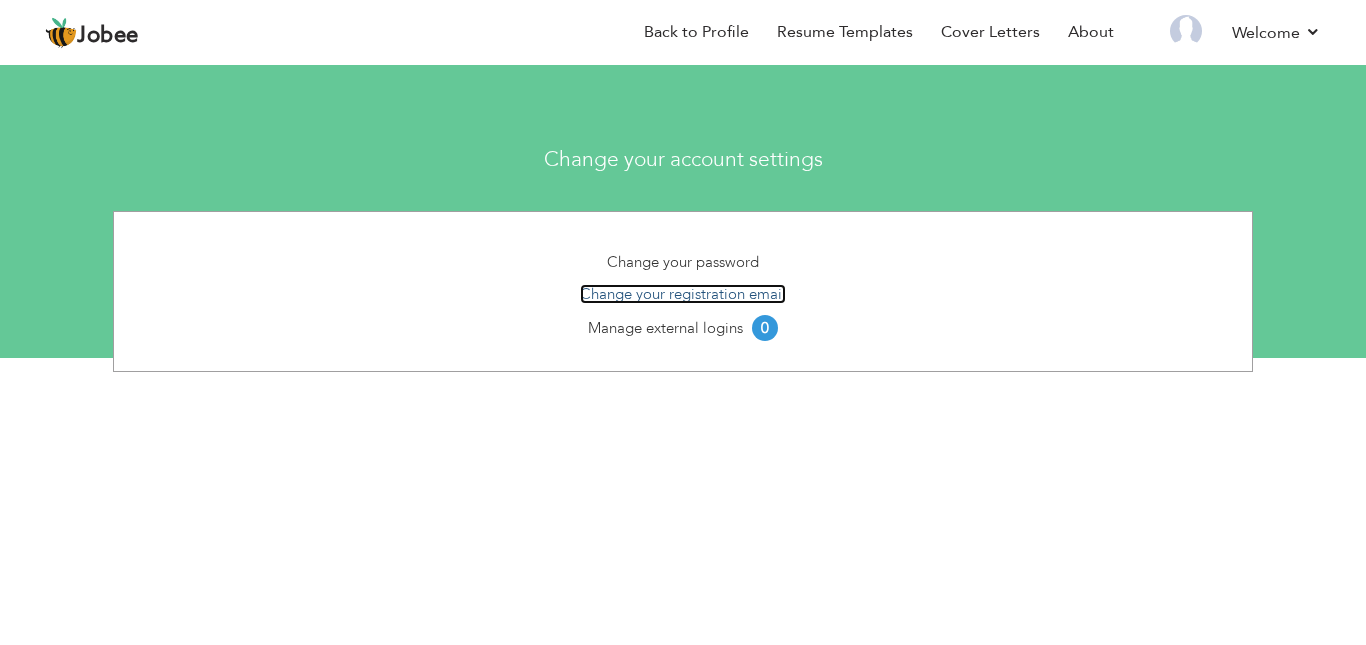click on "Change your registration email" at bounding box center (683, 294) 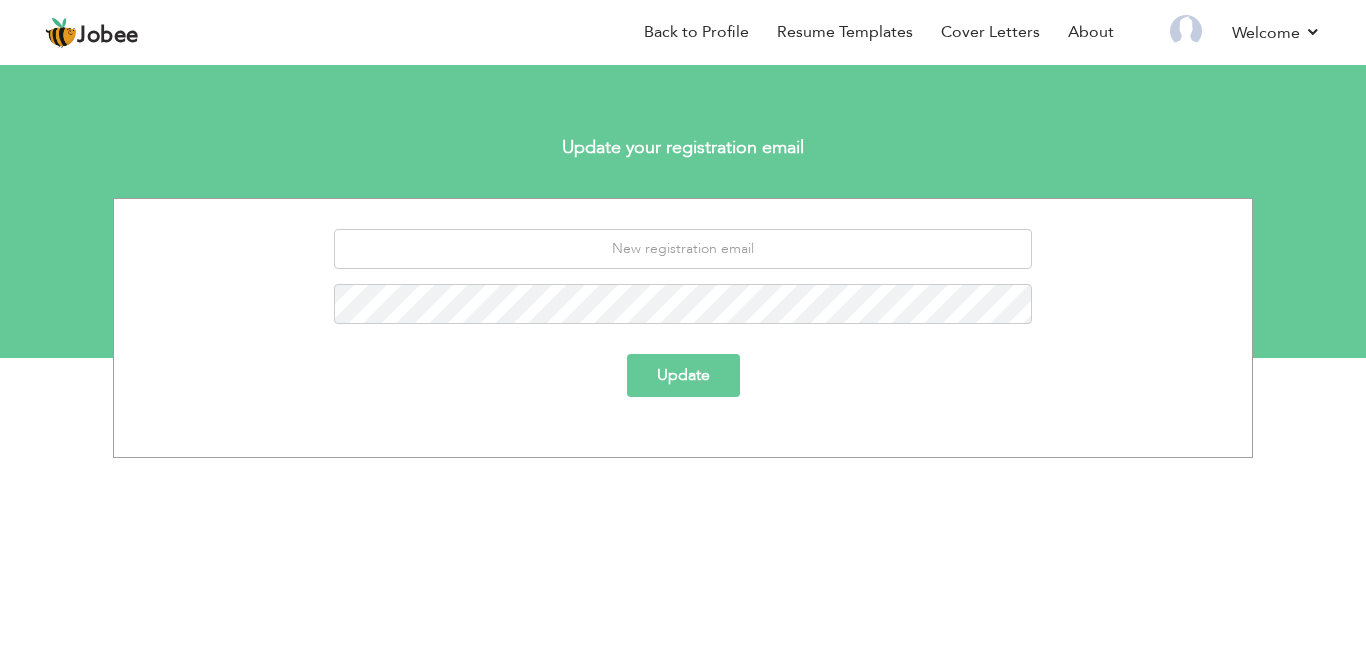 scroll, scrollTop: 0, scrollLeft: 0, axis: both 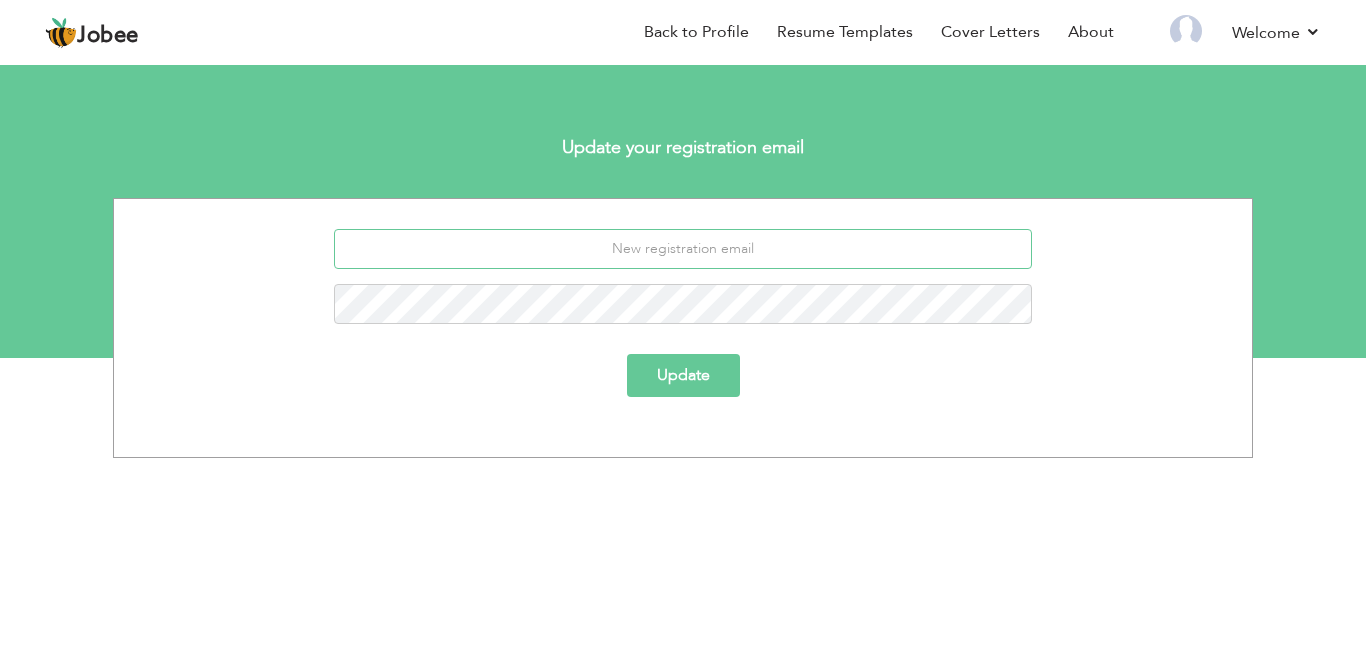click at bounding box center [683, 249] 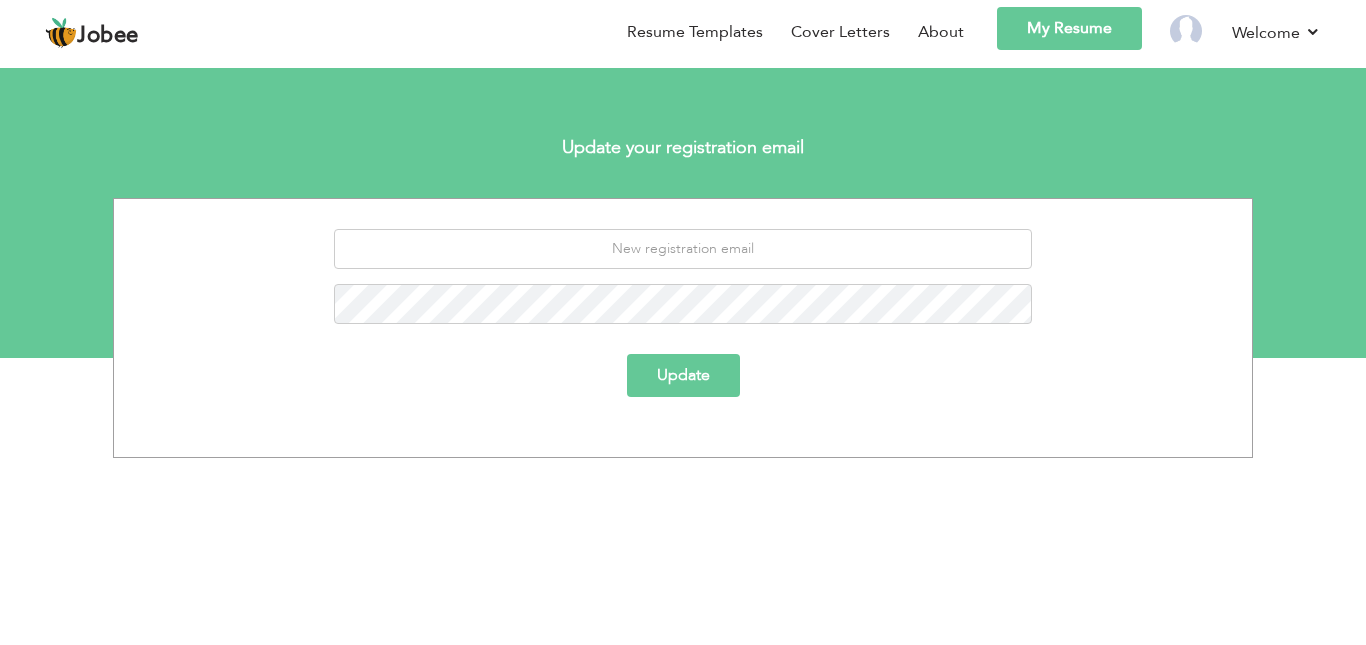 click on "Update" at bounding box center (683, 320) 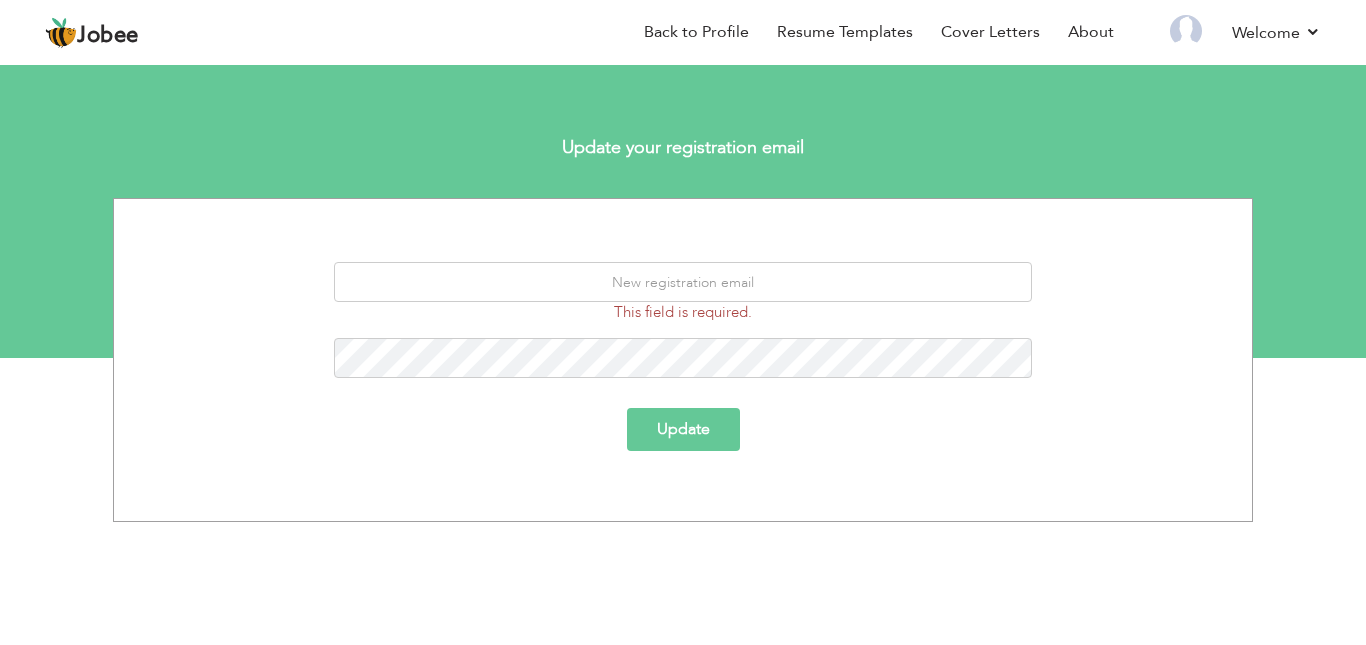 scroll, scrollTop: 0, scrollLeft: 0, axis: both 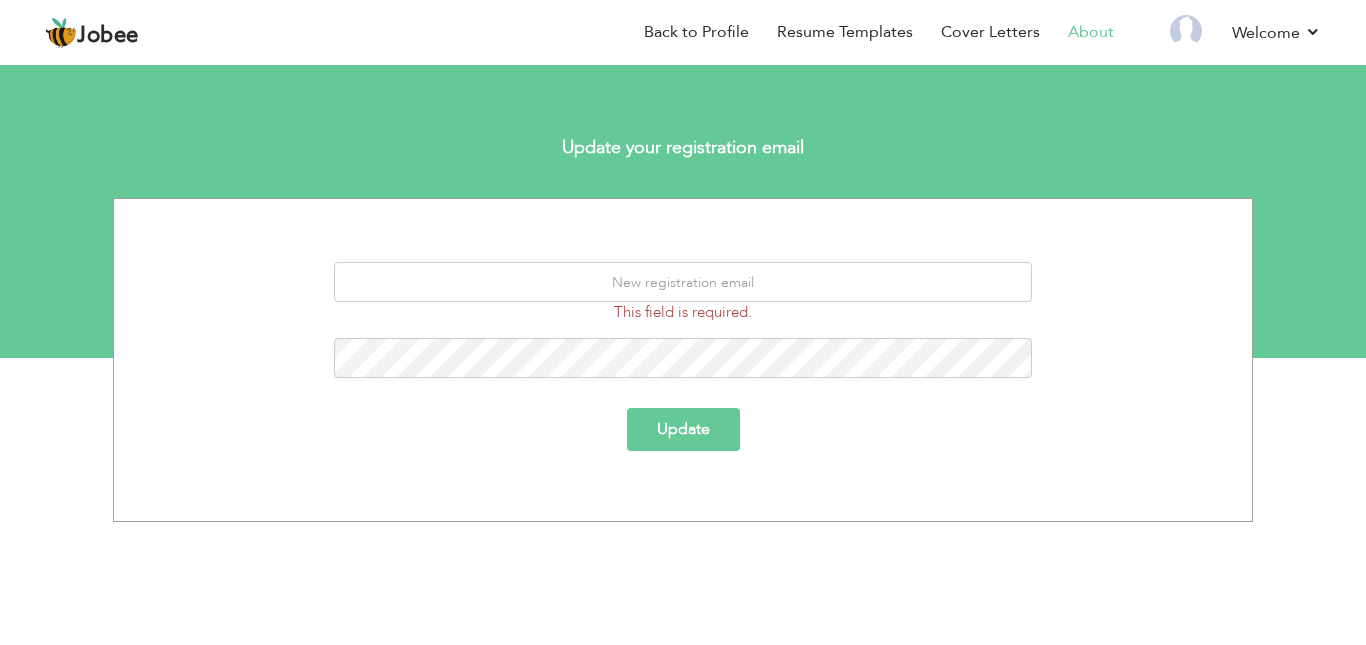 click on "About" at bounding box center (1077, 34) 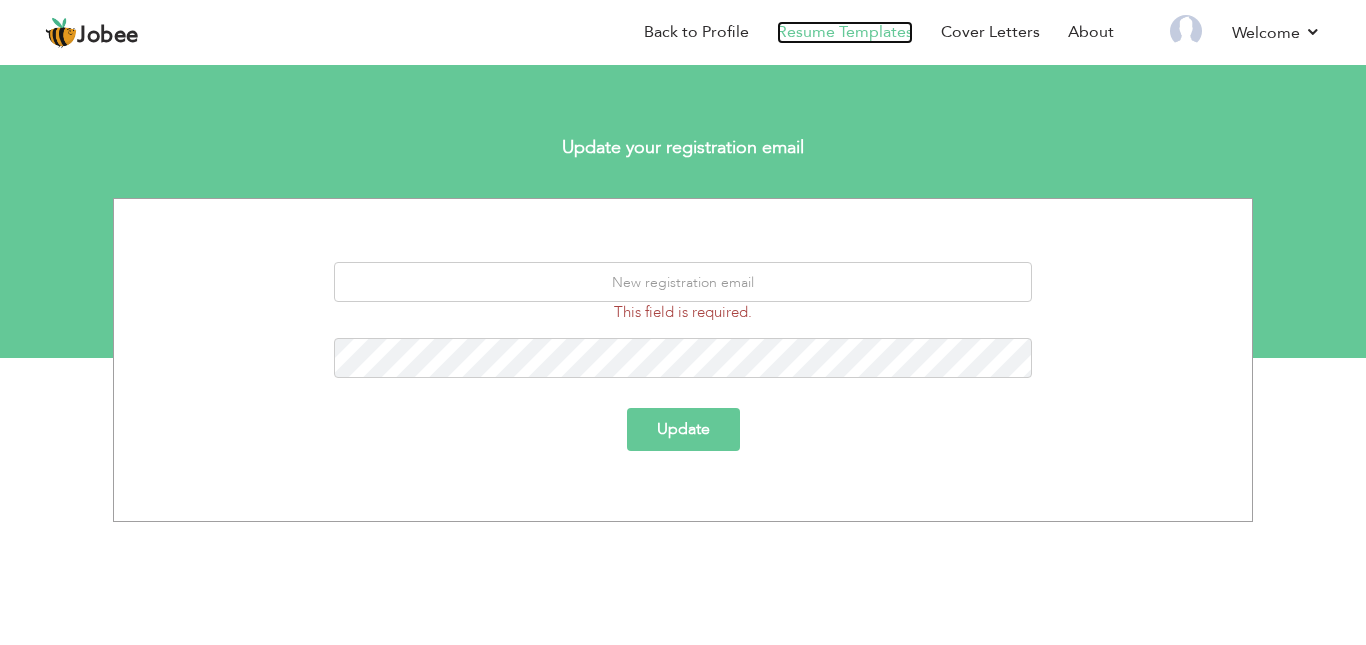 click on "Resume Templates" at bounding box center (845, 32) 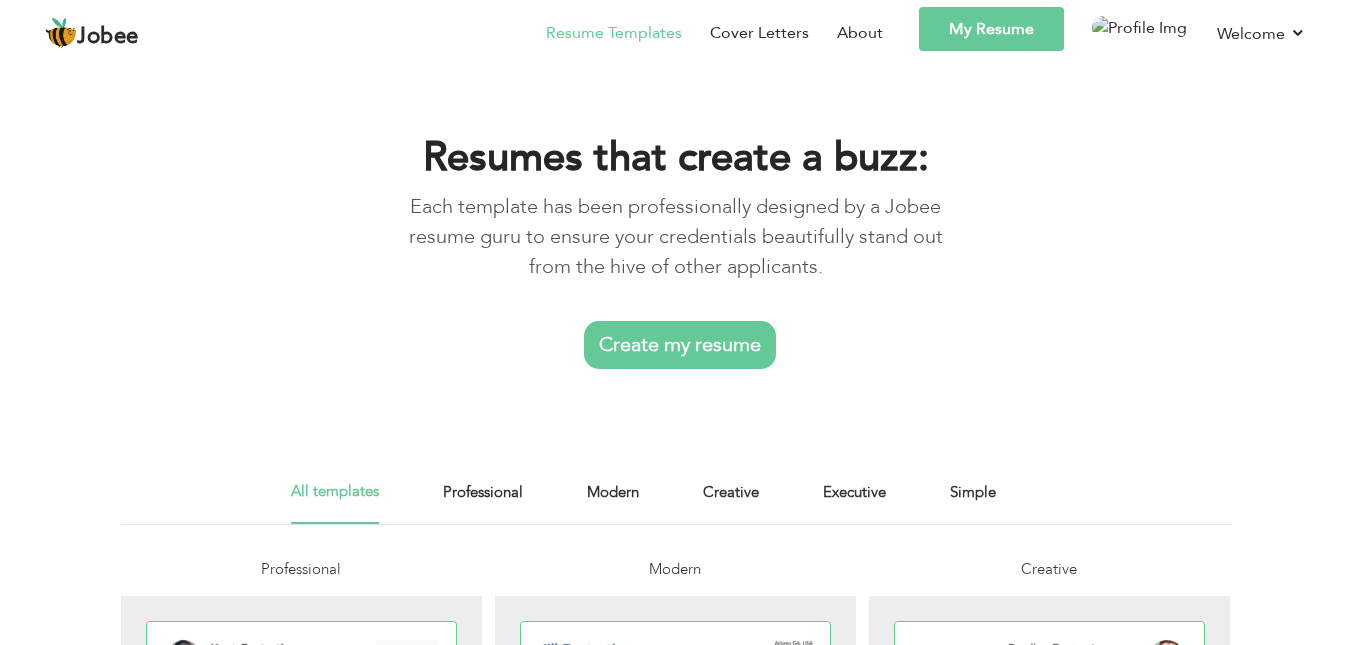 scroll, scrollTop: 0, scrollLeft: 0, axis: both 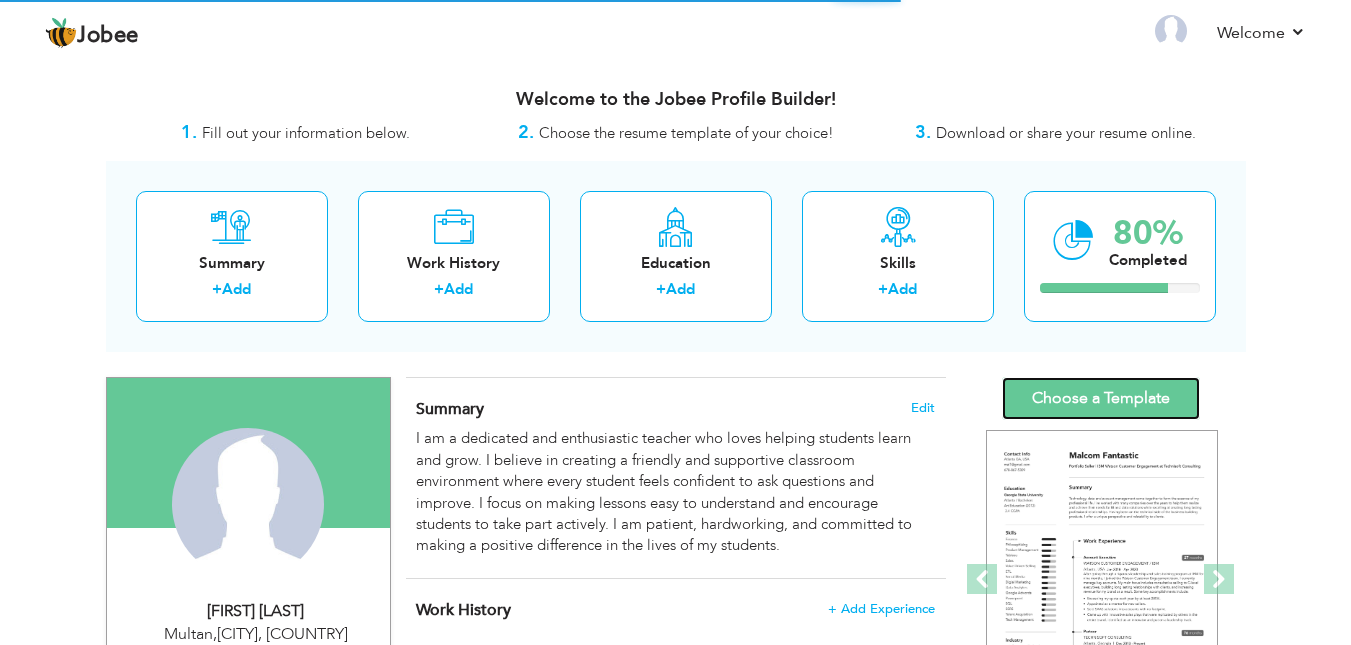 click on "Choose a Template" at bounding box center (1101, 398) 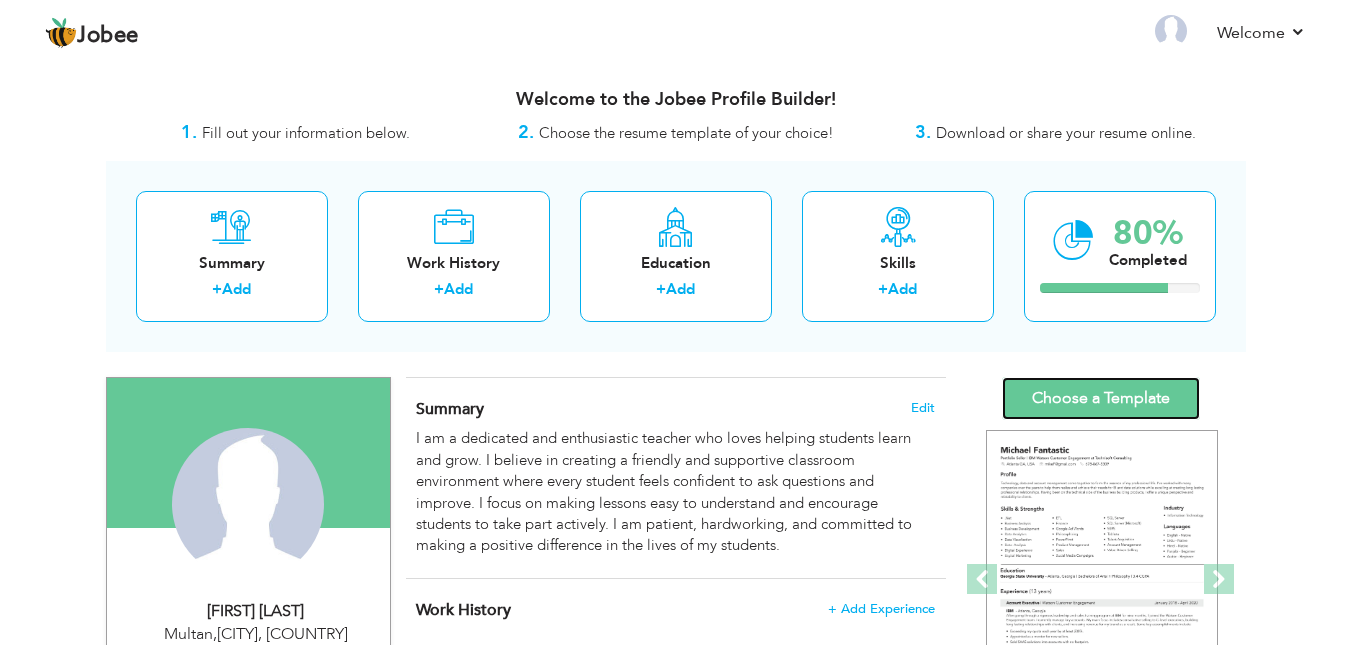scroll, scrollTop: 0, scrollLeft: 0, axis: both 